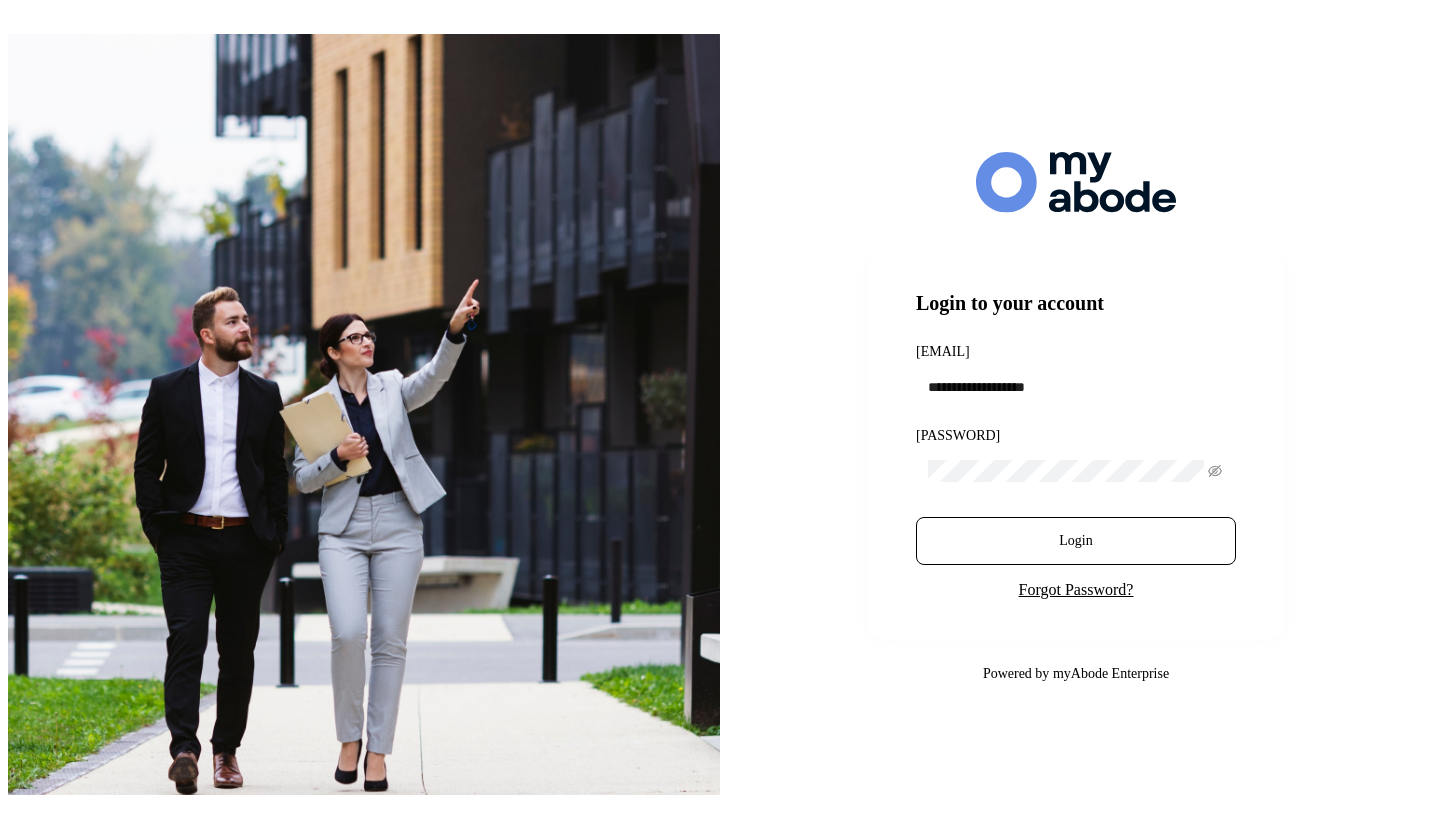 scroll, scrollTop: 0, scrollLeft: 0, axis: both 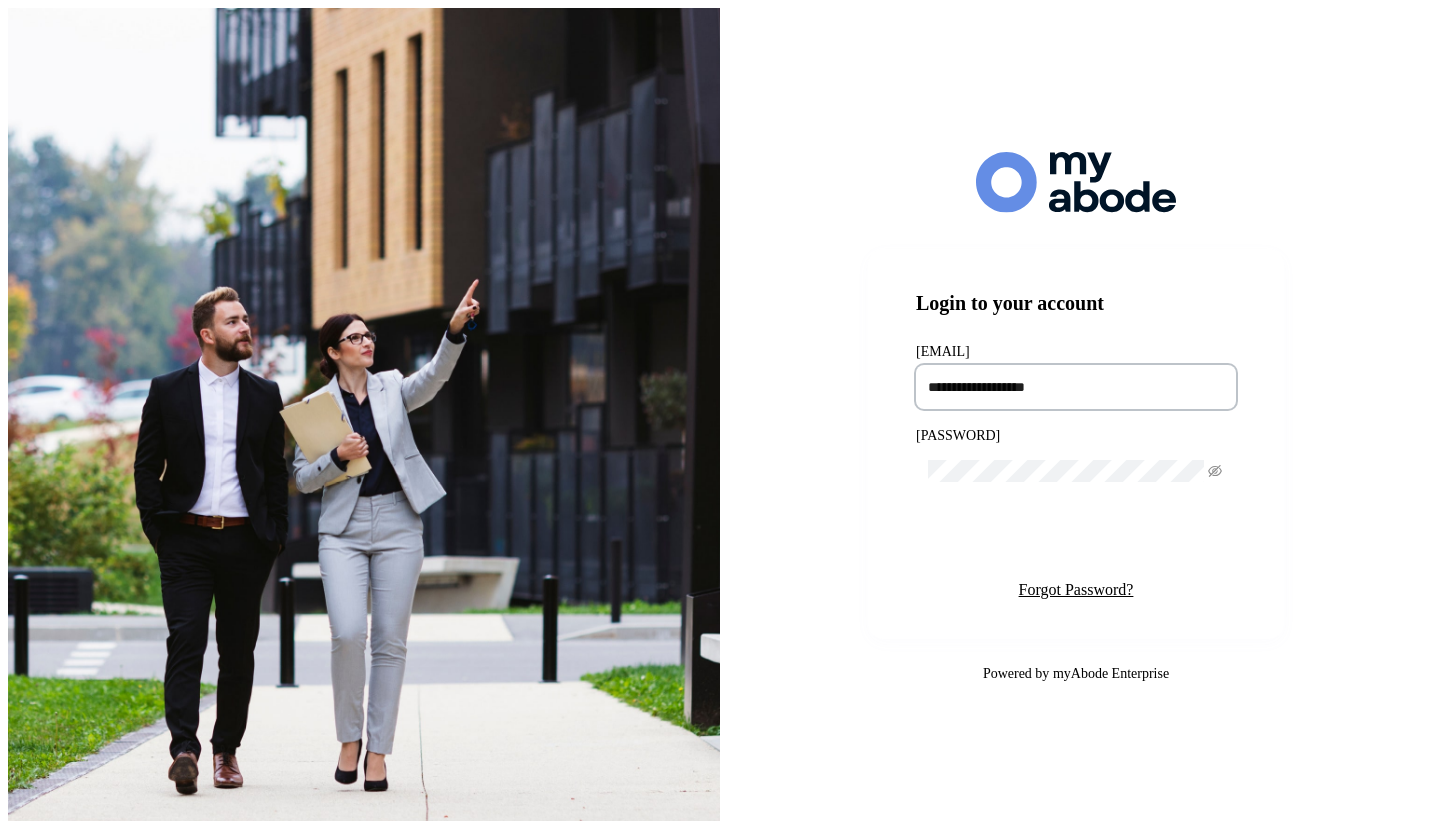 type on "**********" 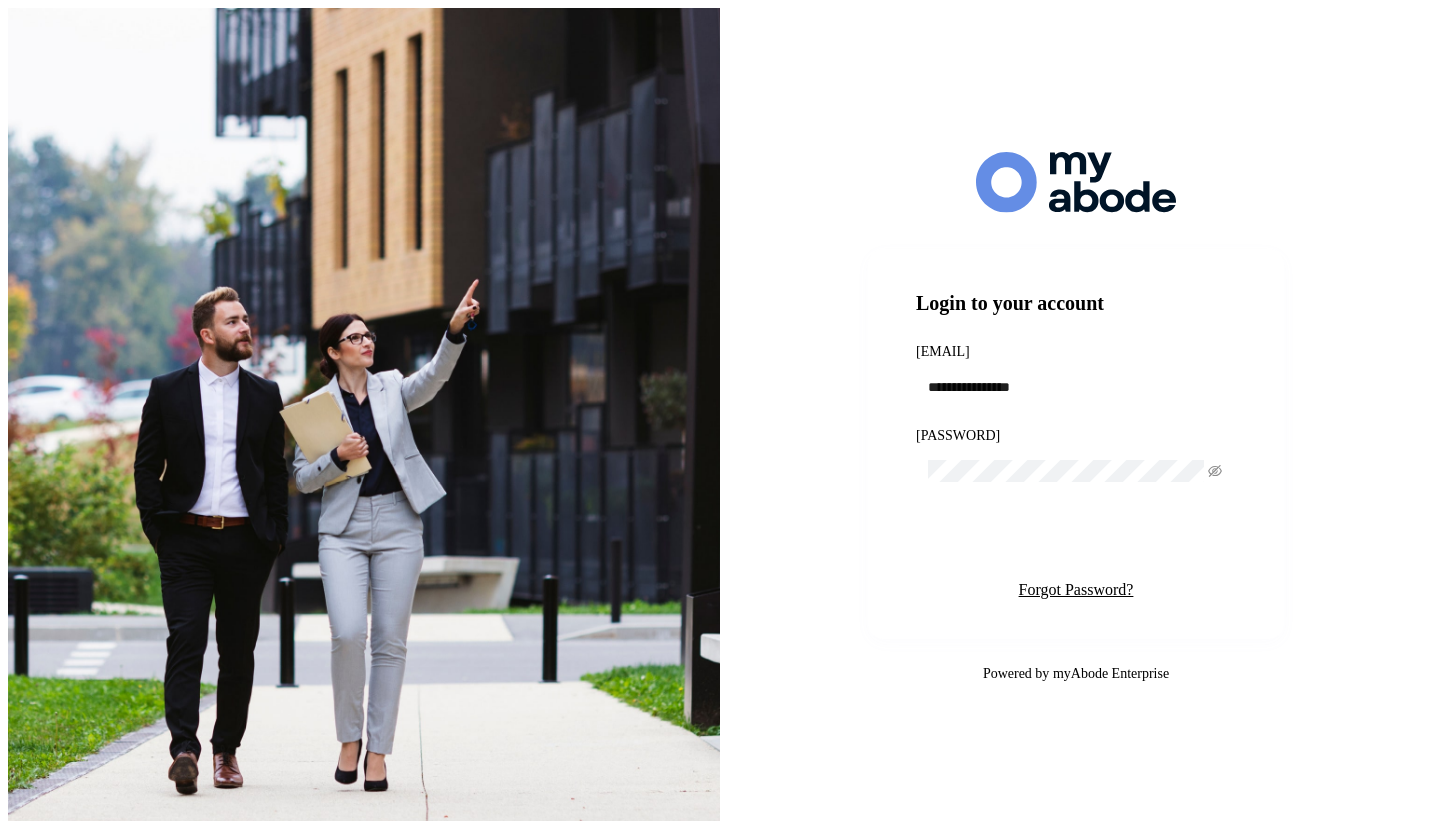 click on "Login" at bounding box center [1076, 541] 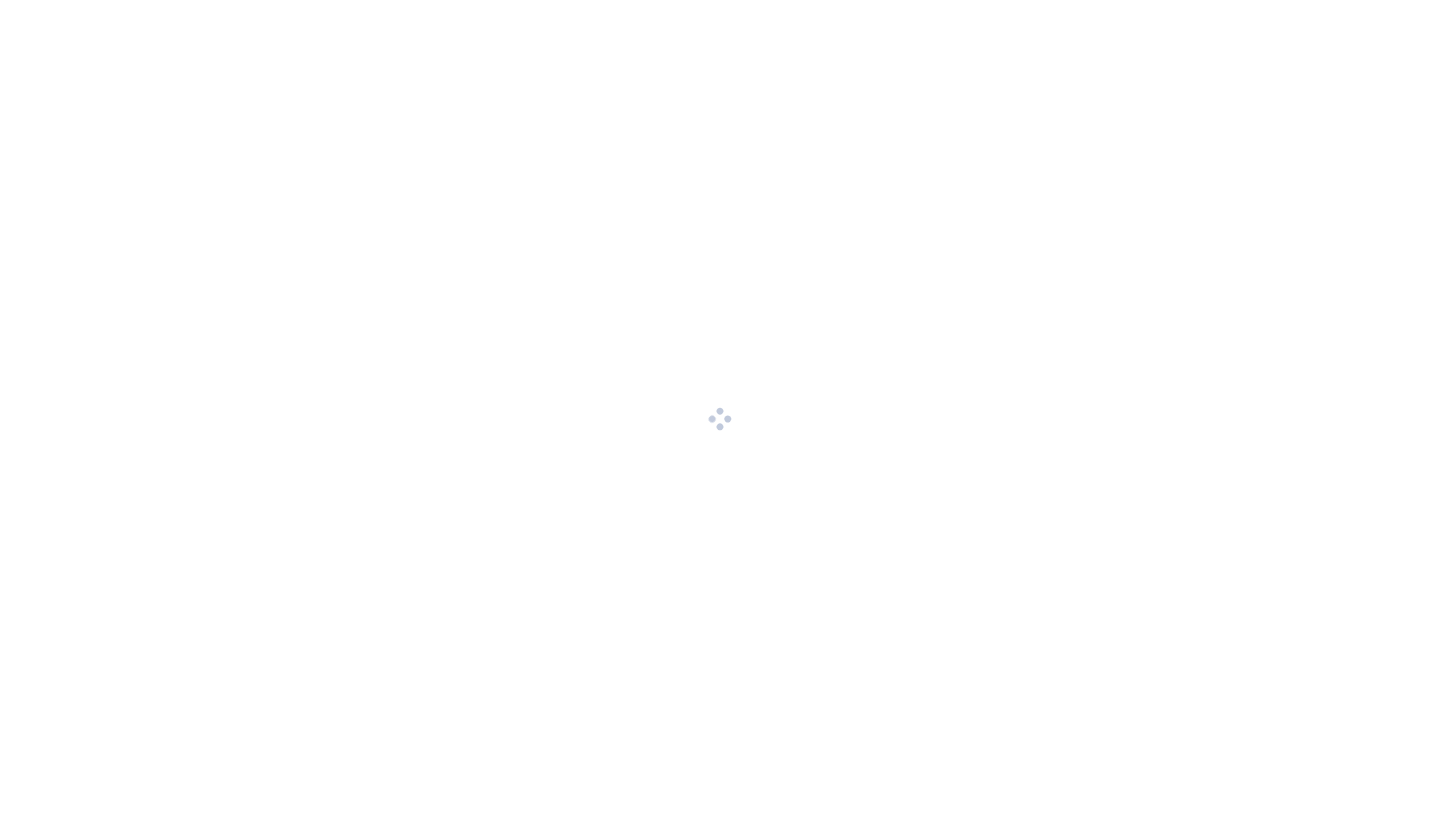 scroll, scrollTop: 0, scrollLeft: 0, axis: both 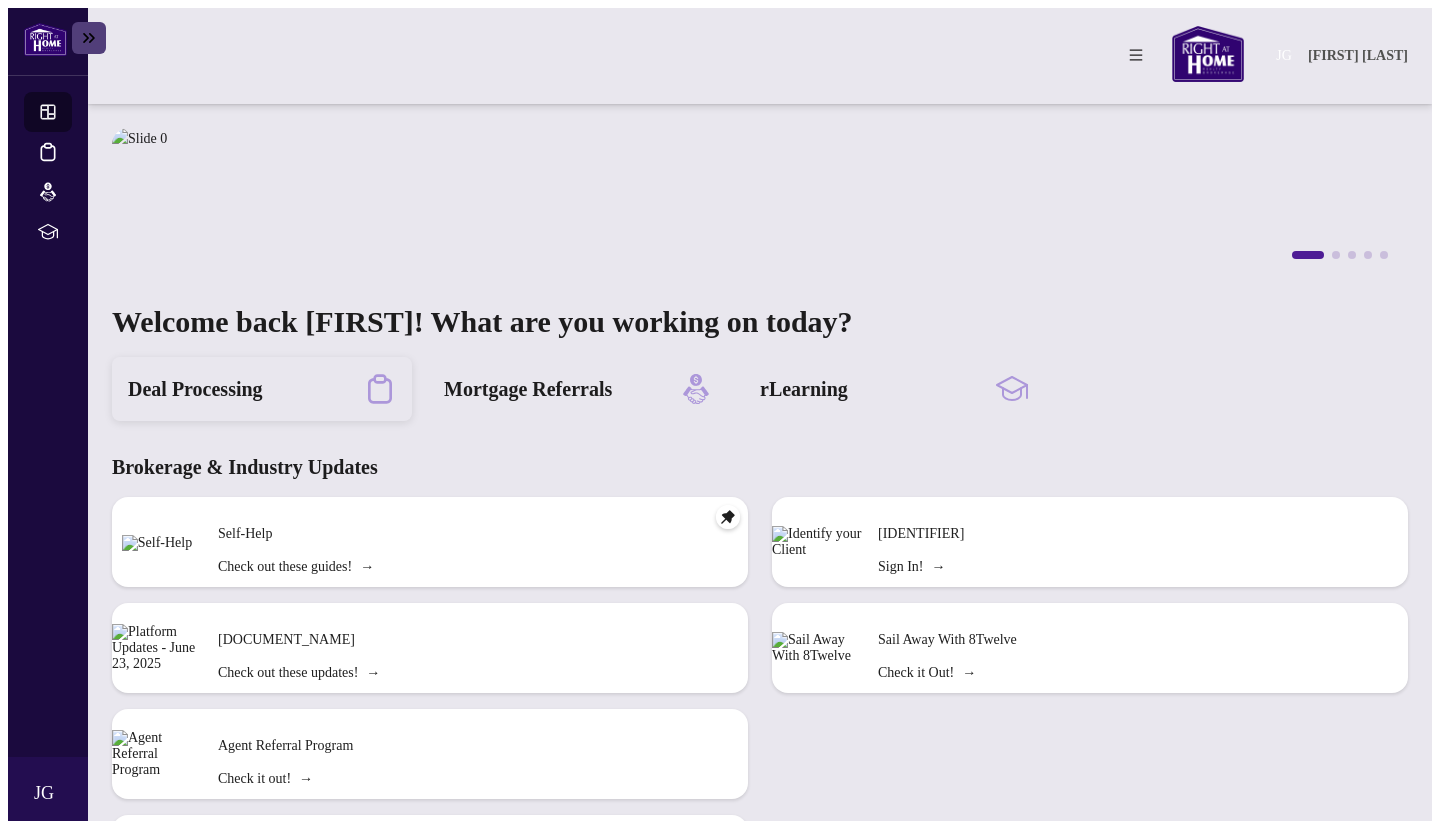 click on "Deal Processing" at bounding box center (262, 389) 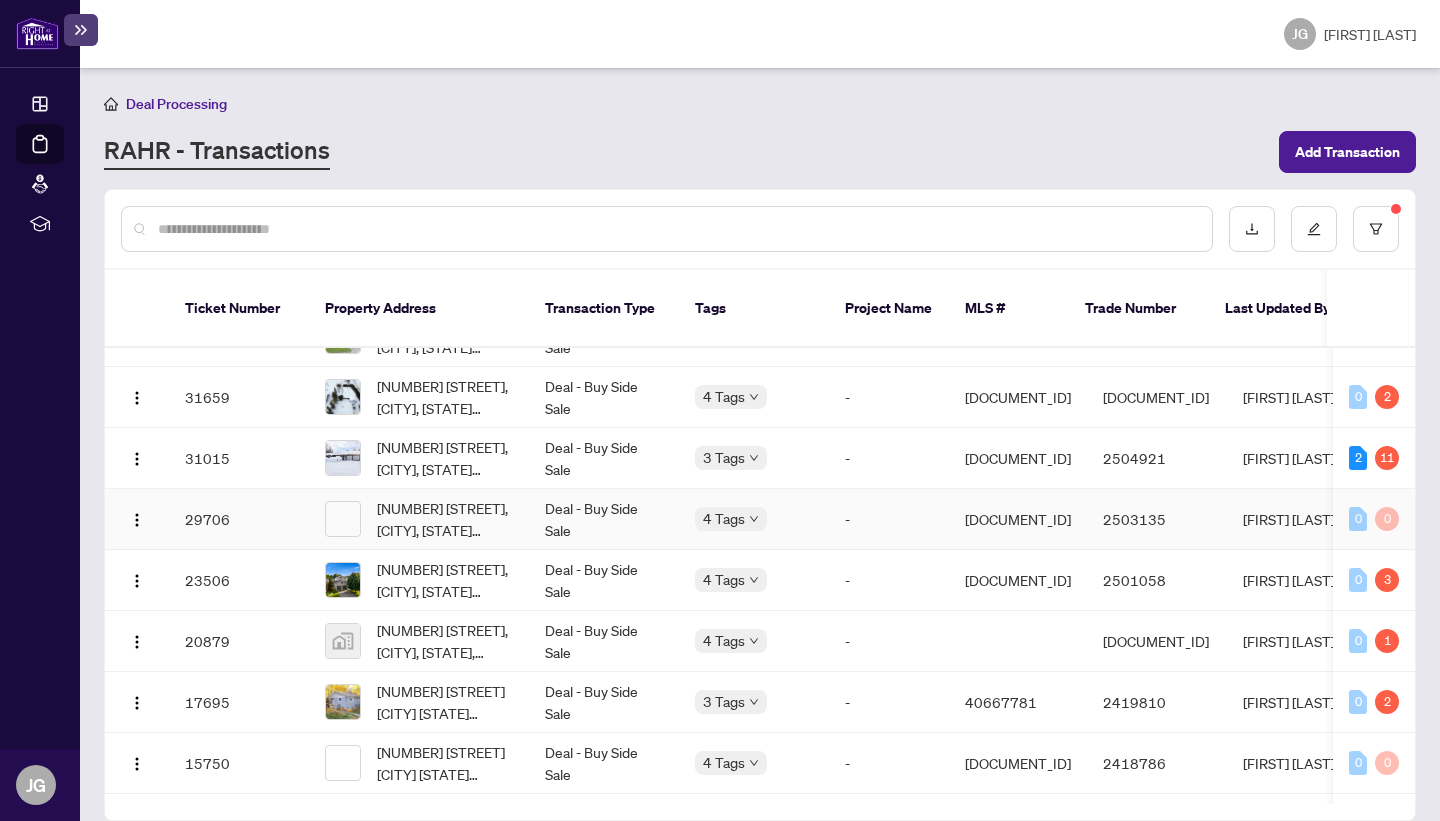 scroll, scrollTop: 282, scrollLeft: 0, axis: vertical 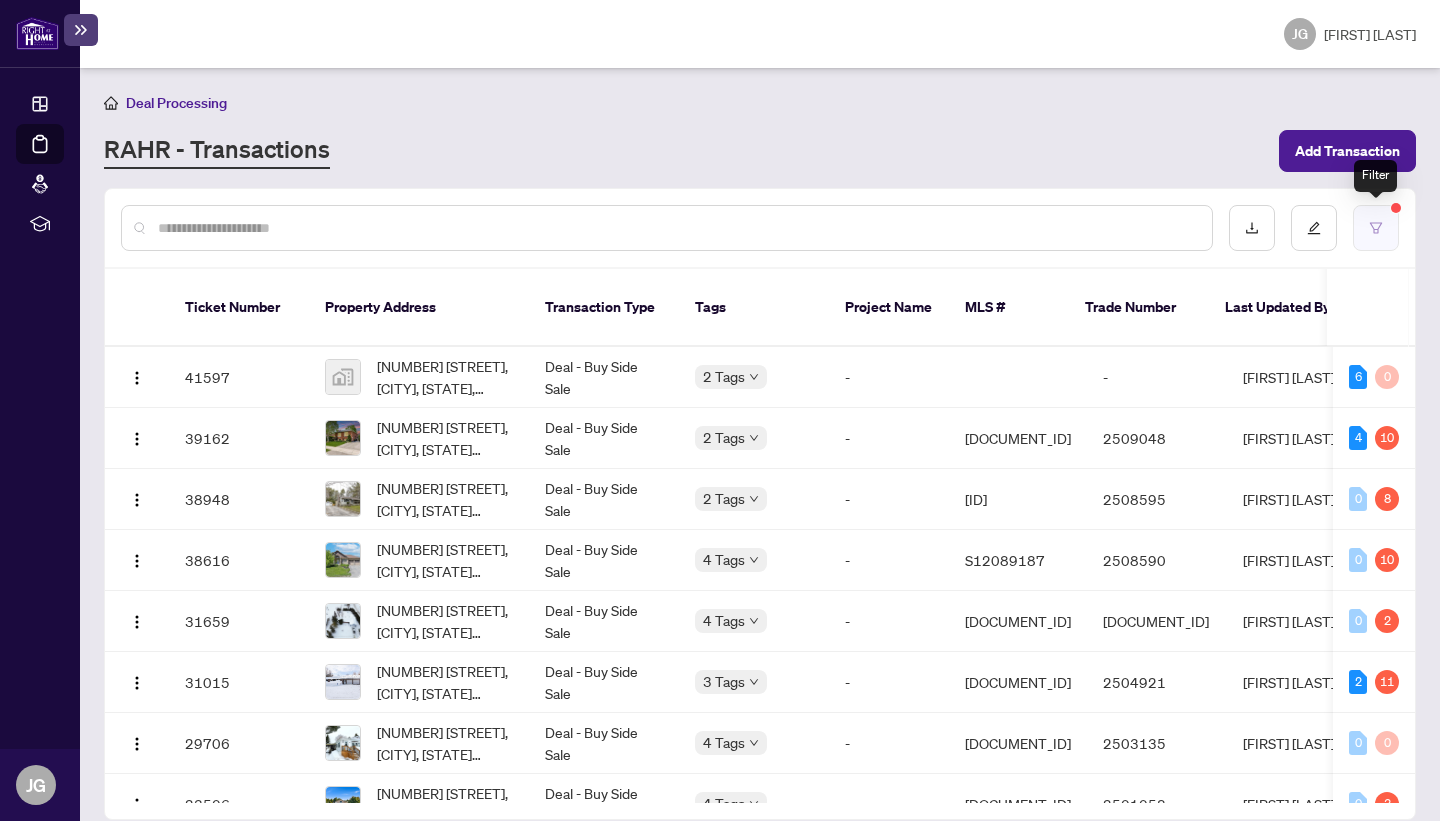 click at bounding box center [1376, 228] 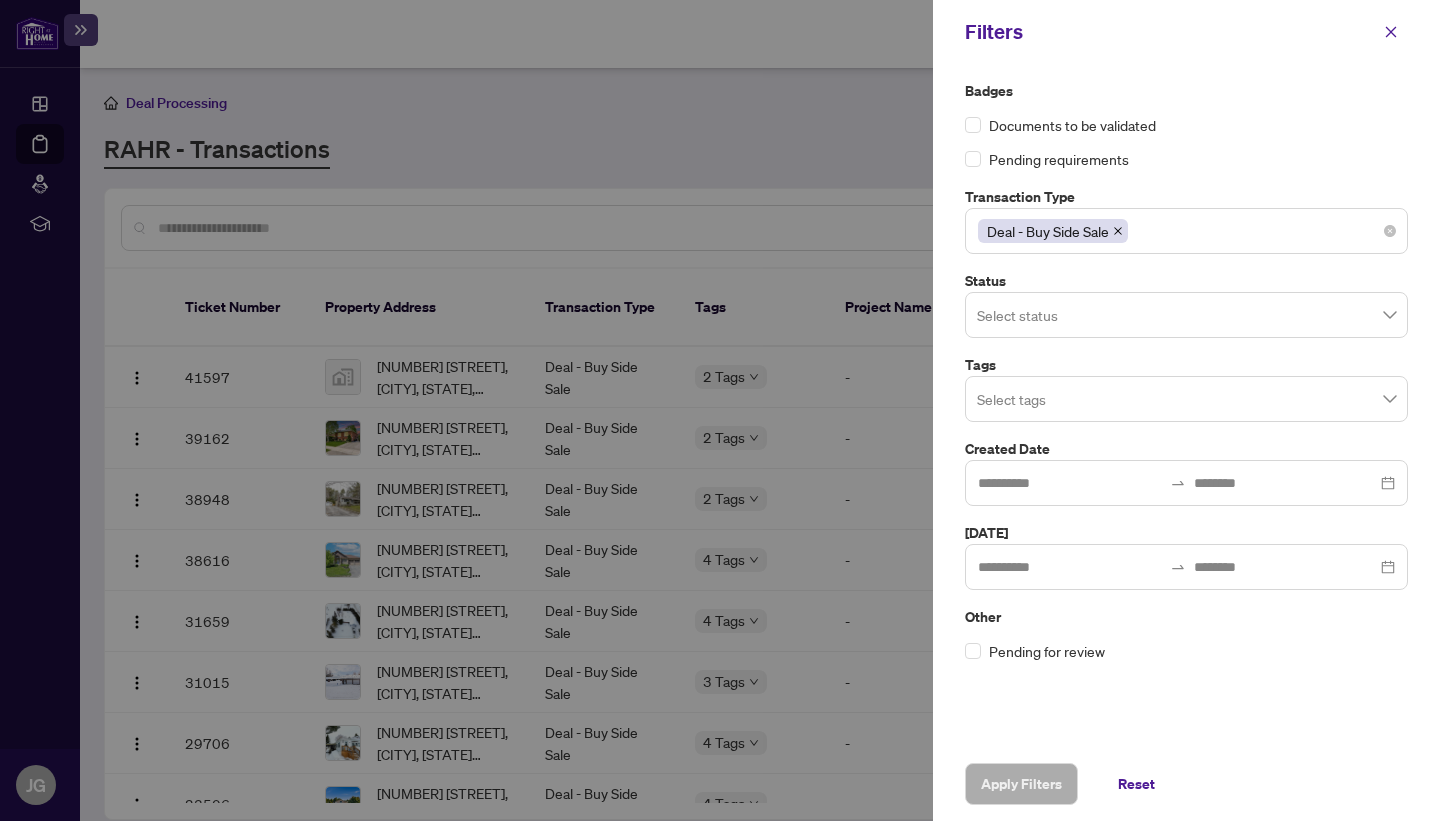click at bounding box center [1118, 231] 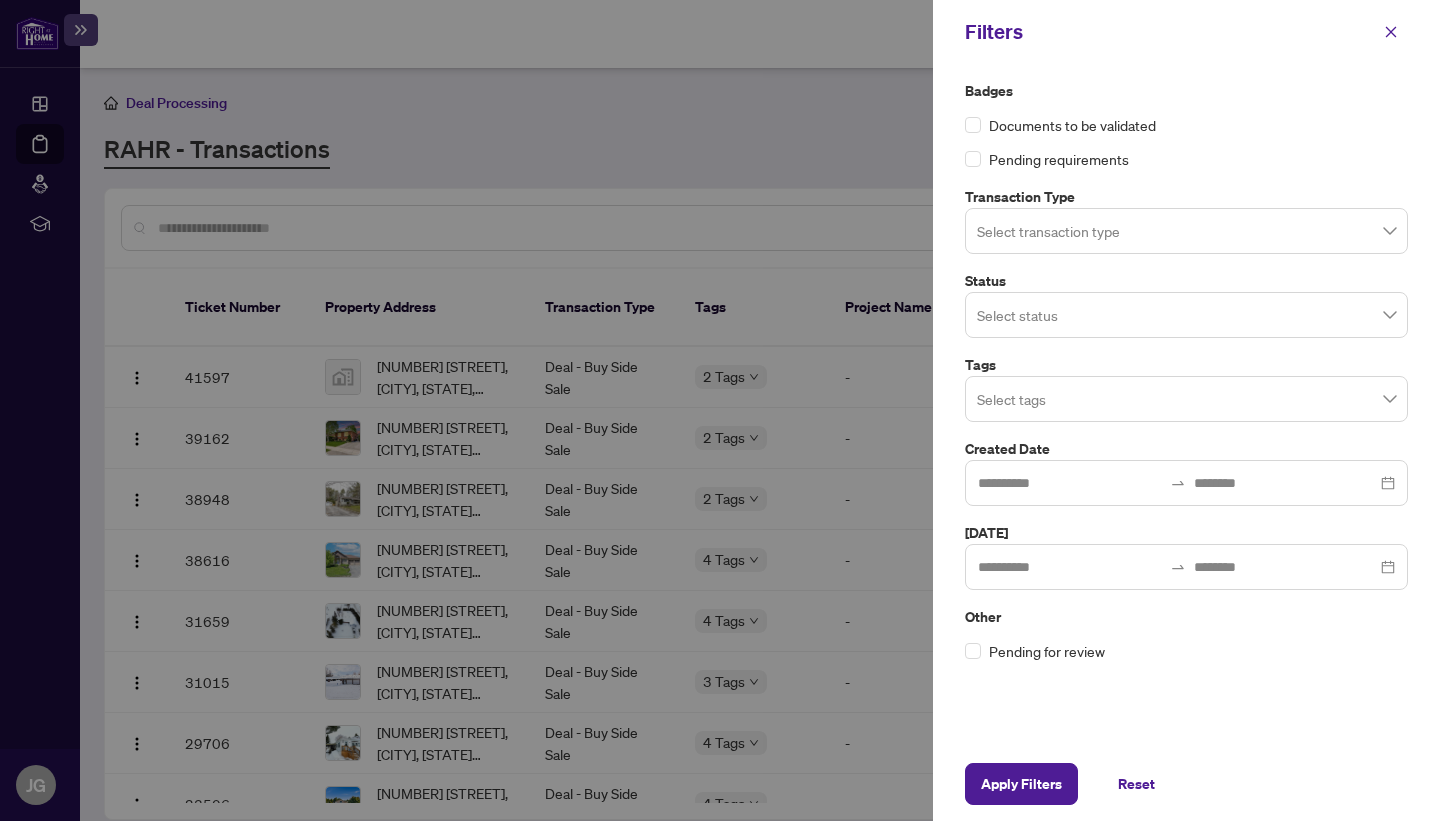 click on "Select transaction type" at bounding box center [1186, 231] 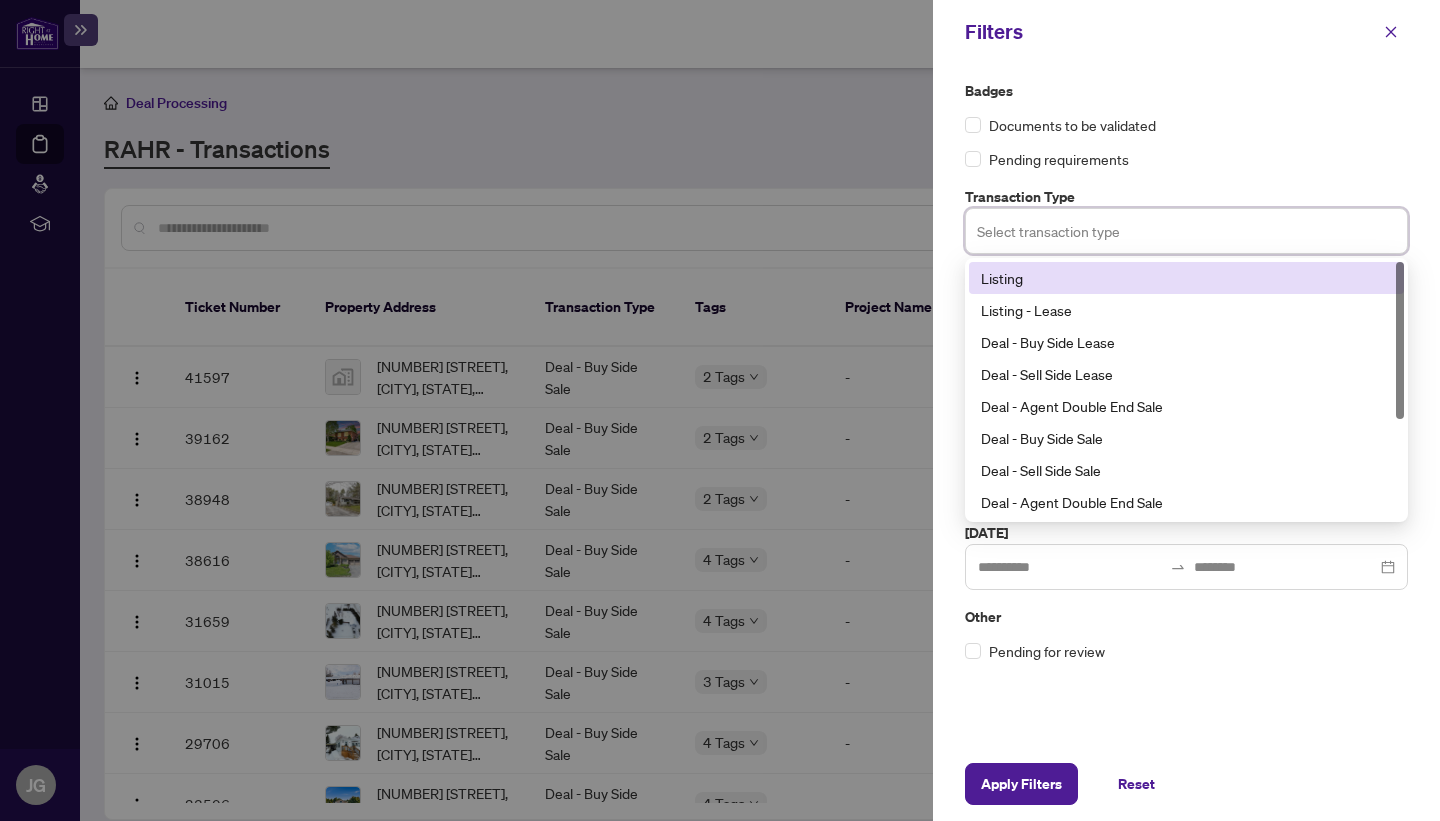 click on "Listing" at bounding box center [1186, 278] 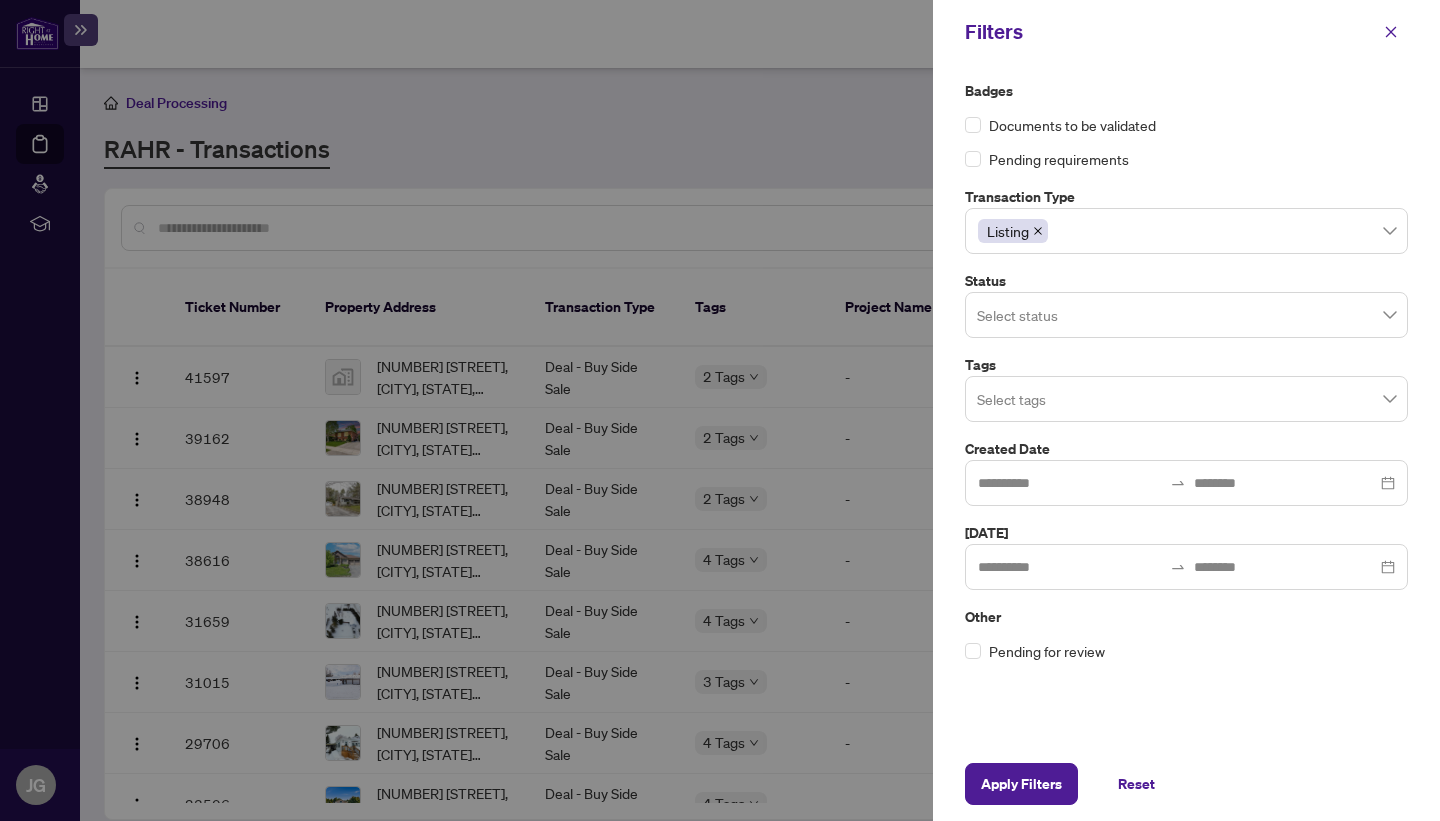 click at bounding box center [720, 410] 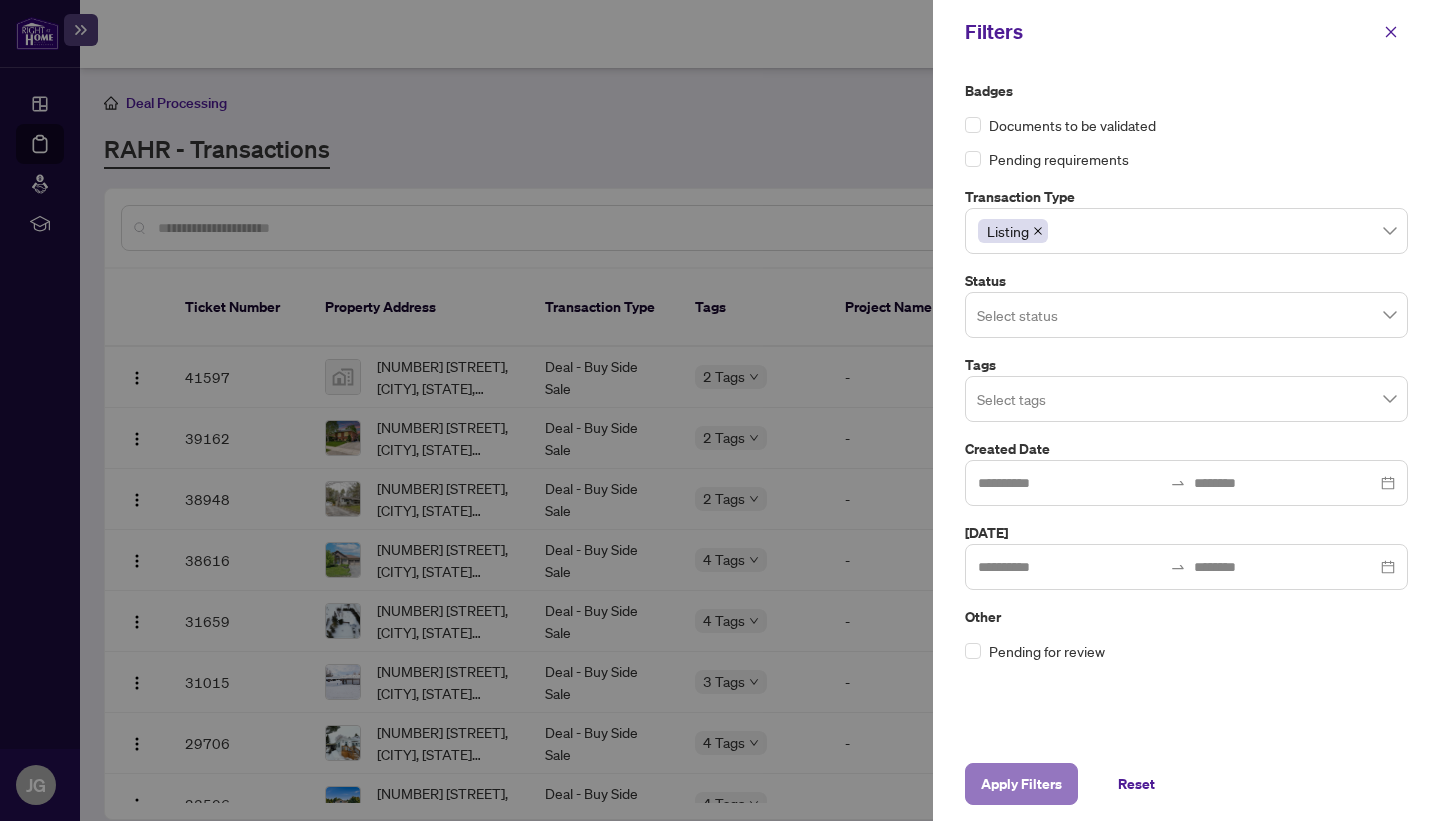 click on "Apply Filters" at bounding box center (1021, 784) 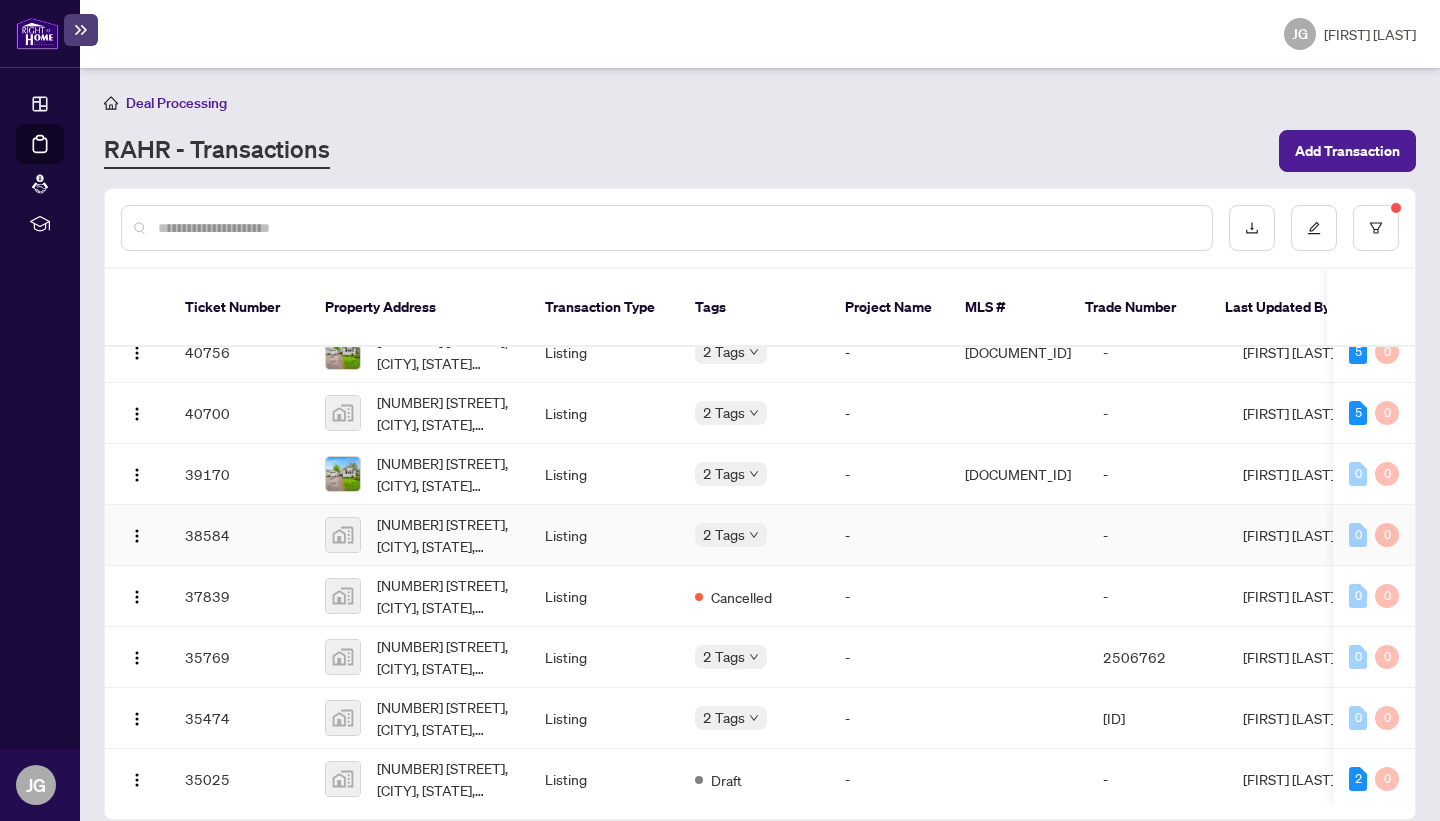scroll, scrollTop: 91, scrollLeft: 0, axis: vertical 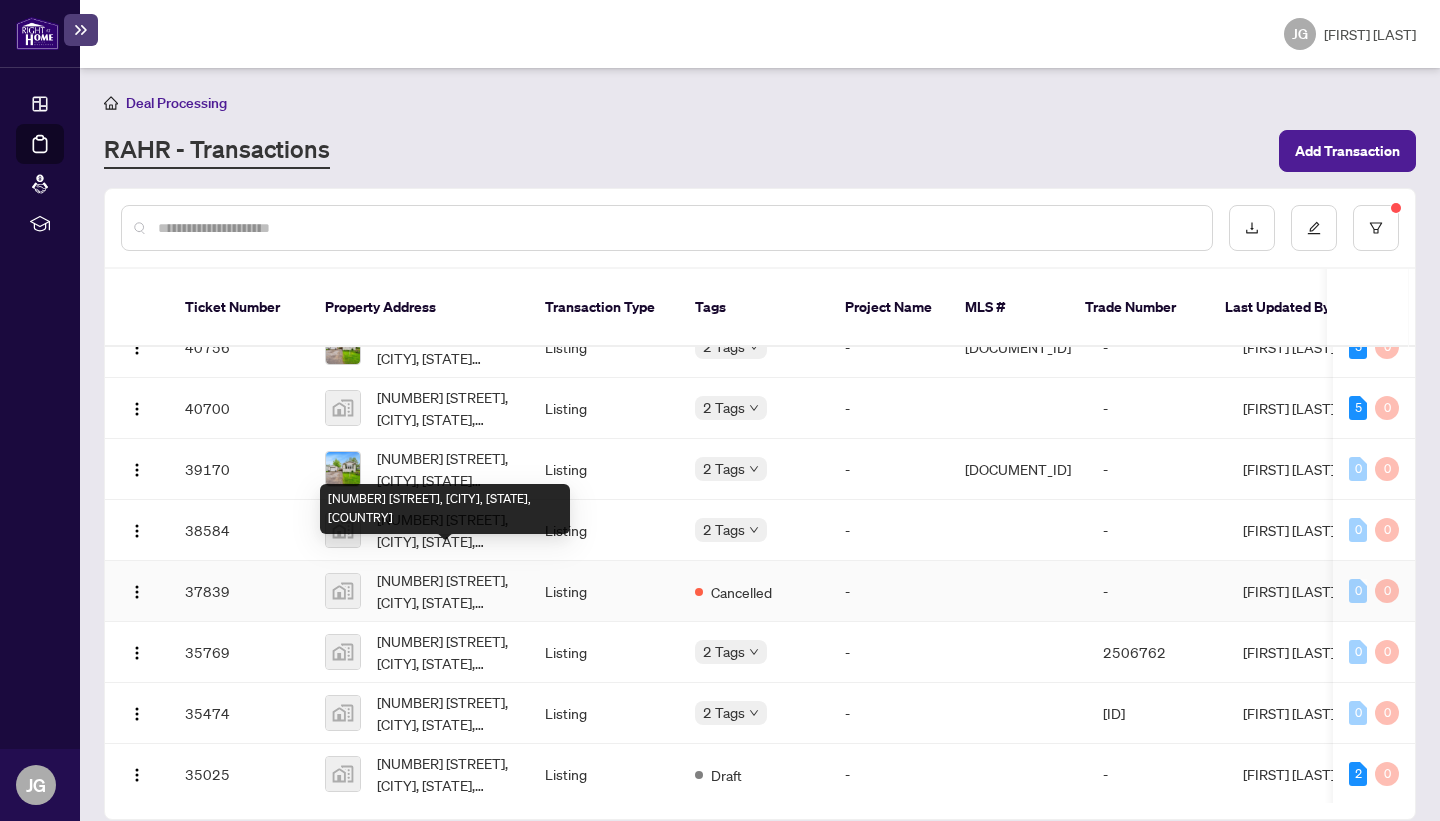 click on "[NUMBER] [STREET], [CITY], [STATE], [COUNTRY]" at bounding box center [445, 591] 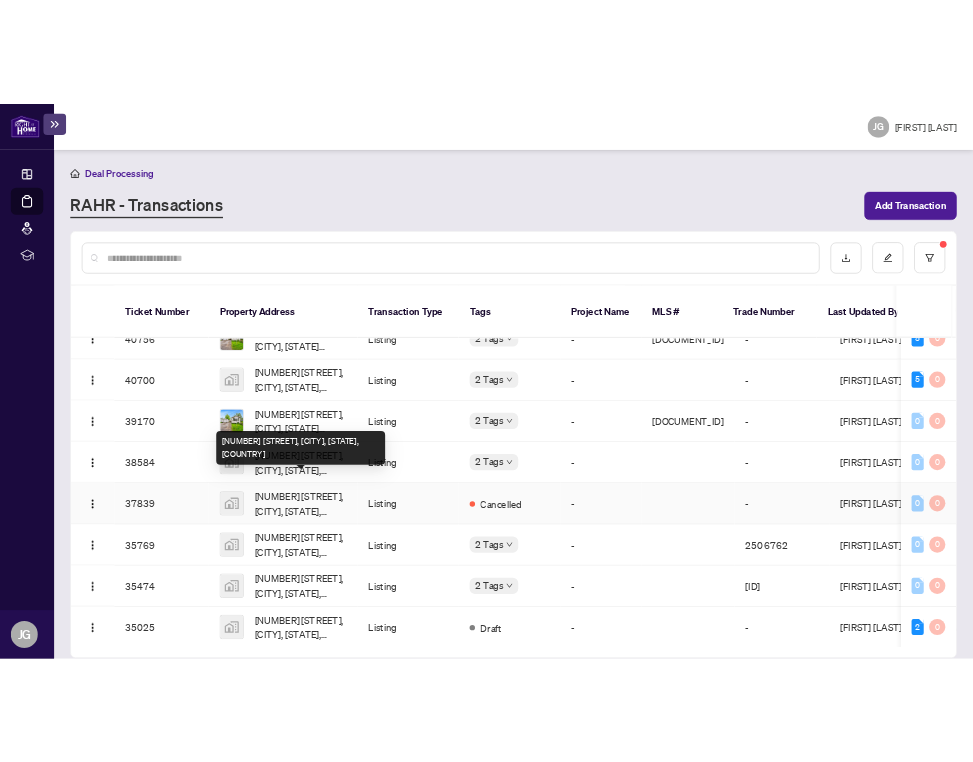 scroll, scrollTop: 0, scrollLeft: 0, axis: both 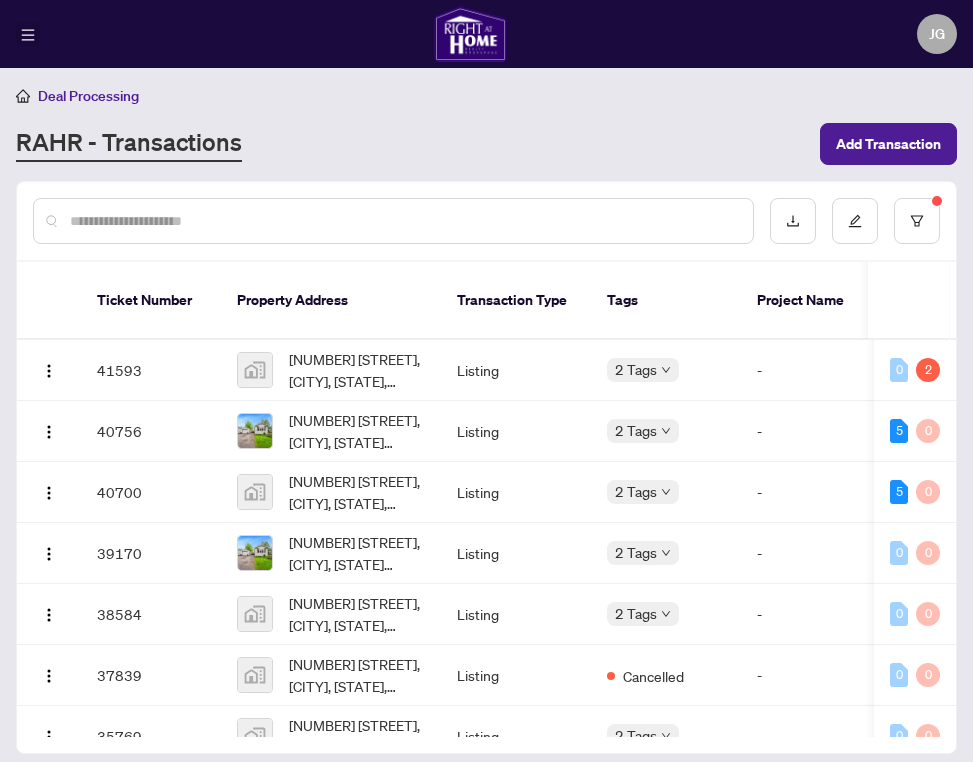 click at bounding box center (28, 35) 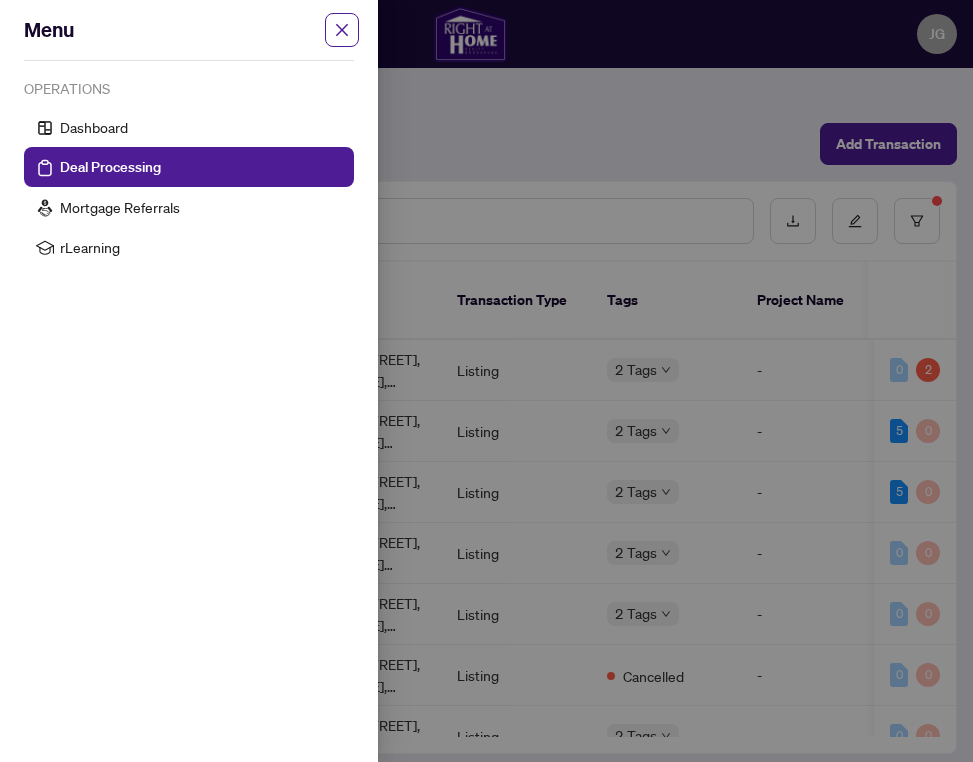 click at bounding box center [486, 381] 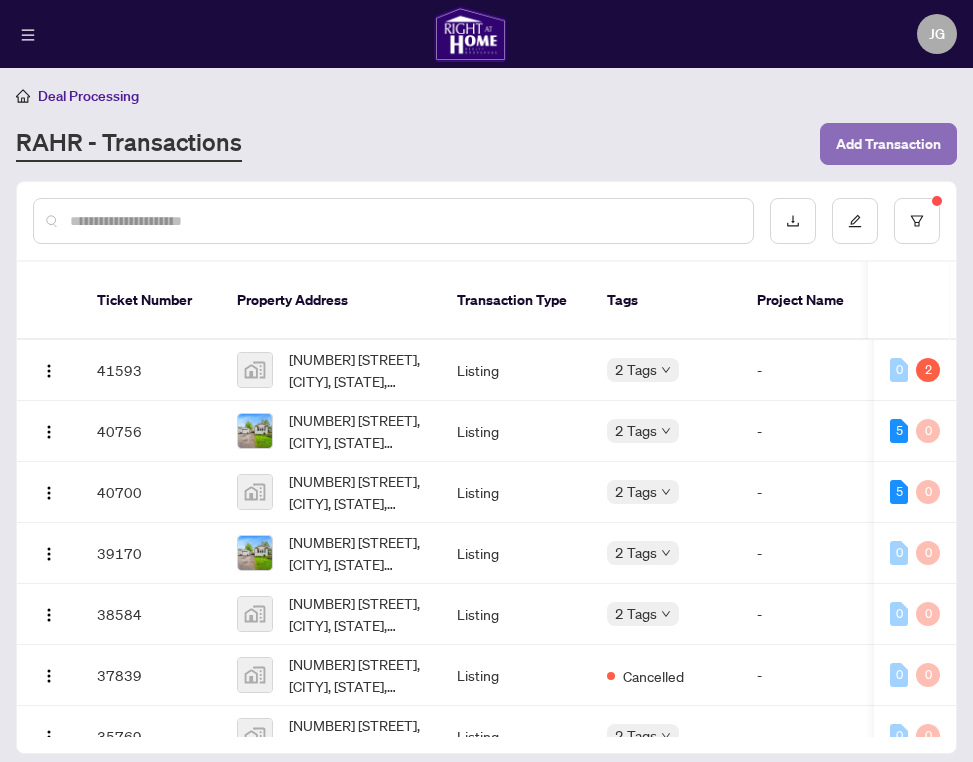 click on "Add Transaction" at bounding box center (888, 144) 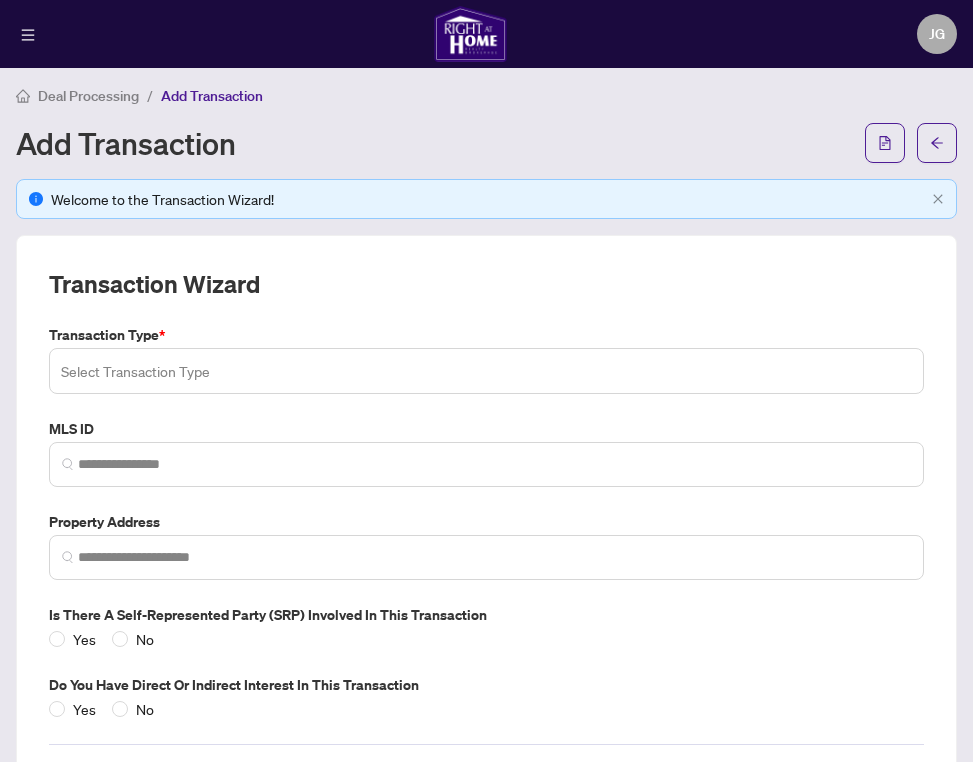 click at bounding box center [486, 371] 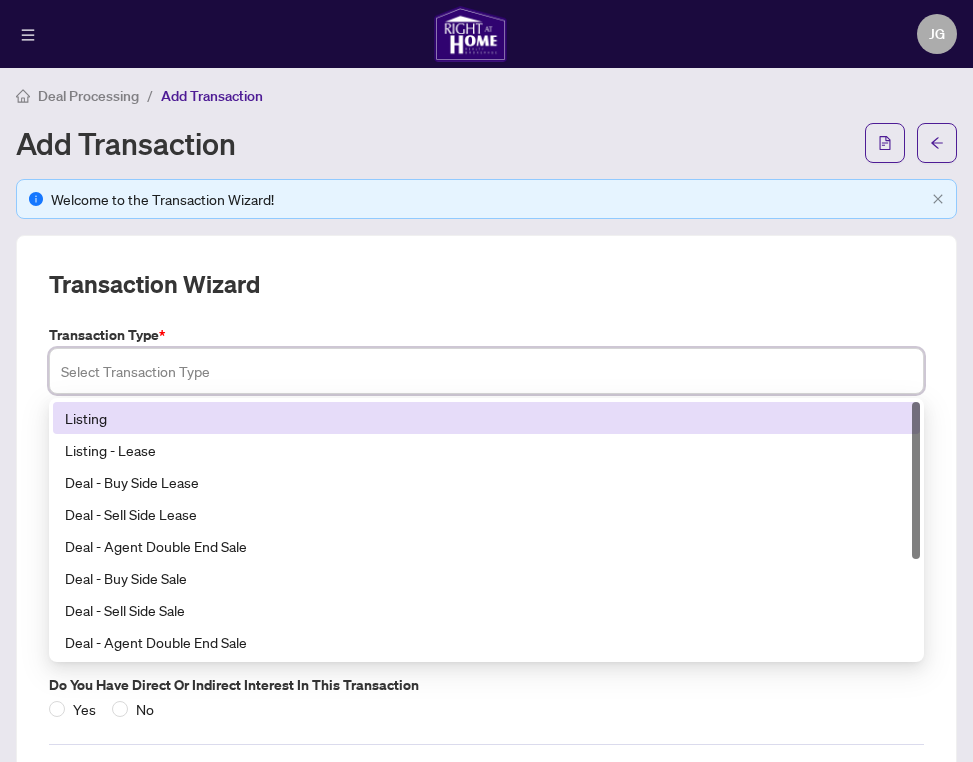click on "Listing" at bounding box center (486, 418) 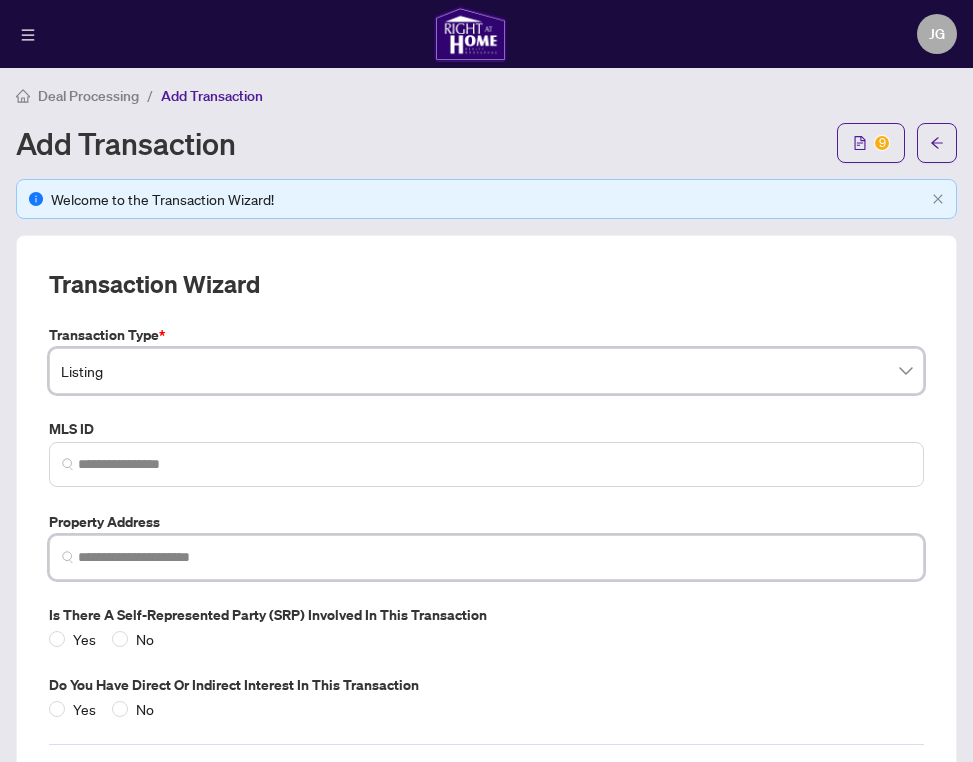 click at bounding box center (494, 557) 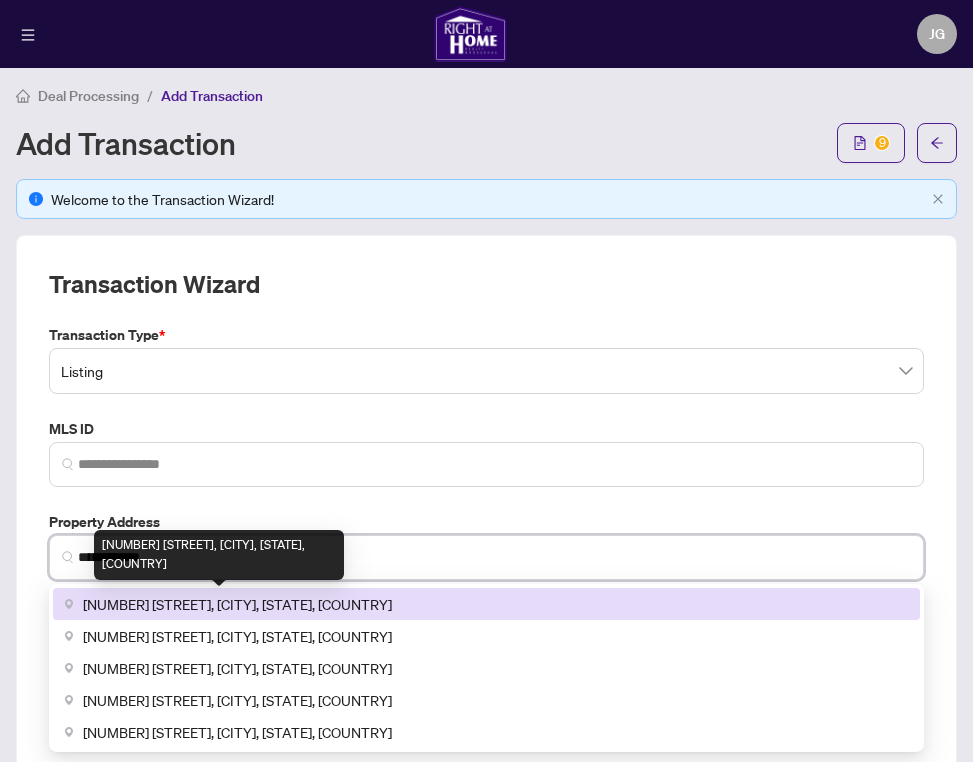 click on "[NUMBER] [STREET], [CITY], [STATE], [COUNTRY]" at bounding box center [237, 604] 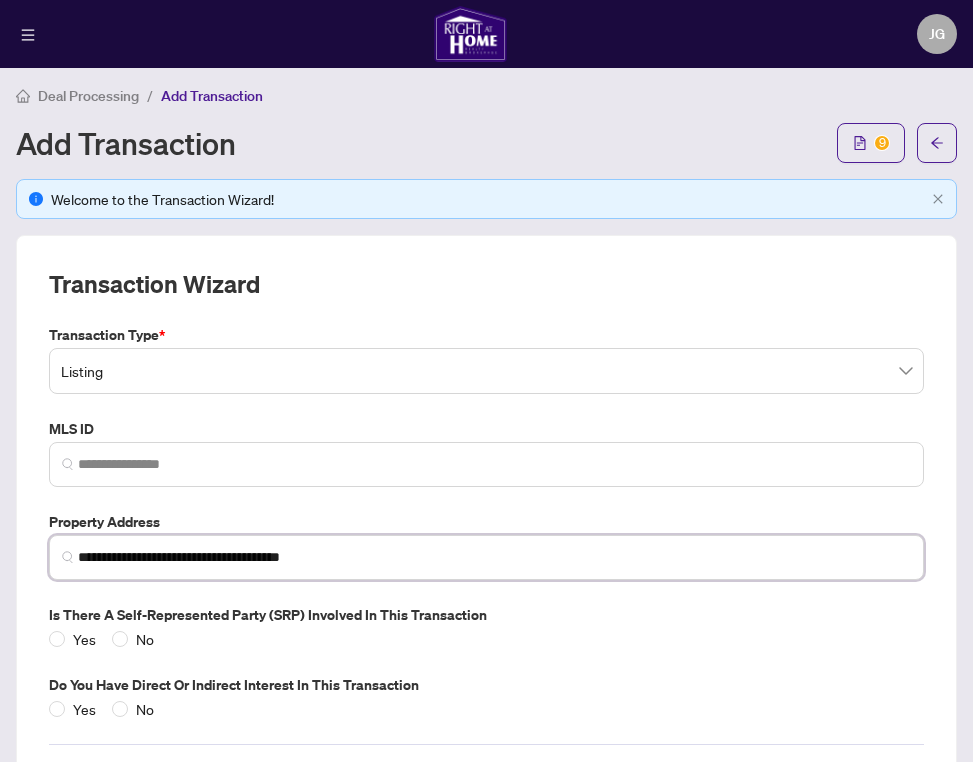 scroll, scrollTop: 97, scrollLeft: 0, axis: vertical 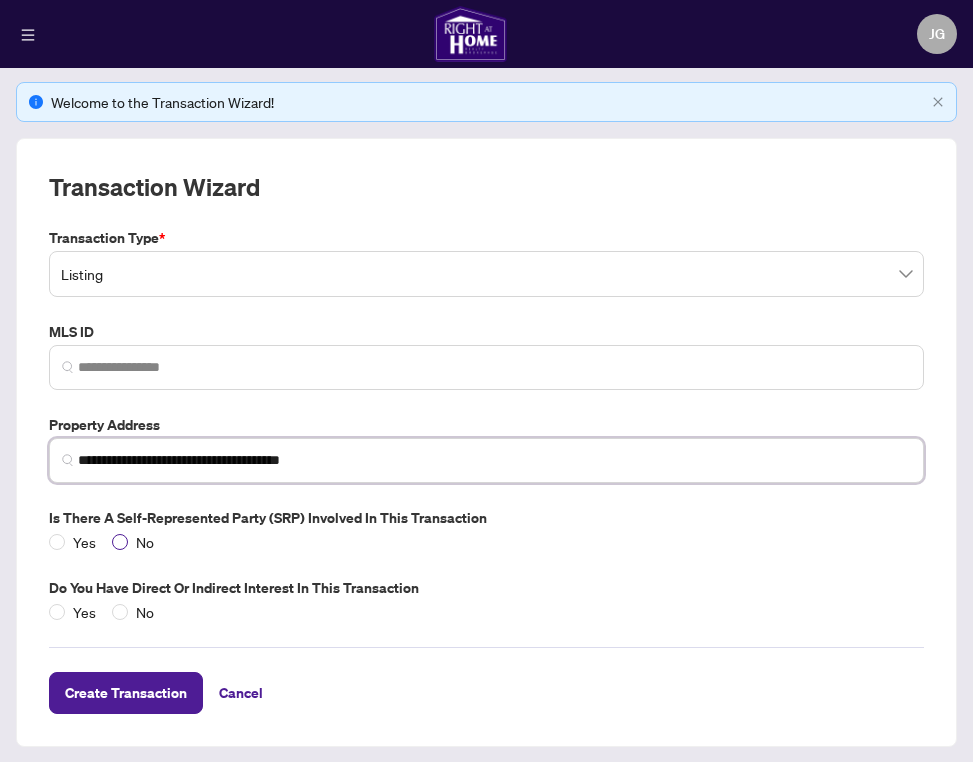 type on "**********" 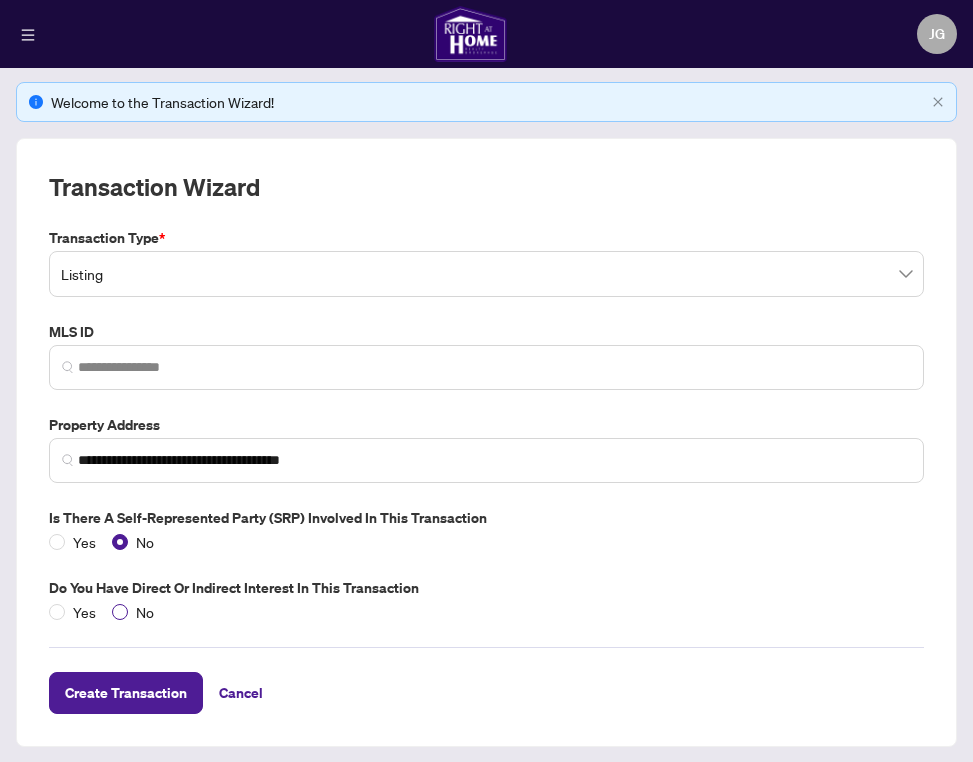 click on "No" at bounding box center (84, 612) 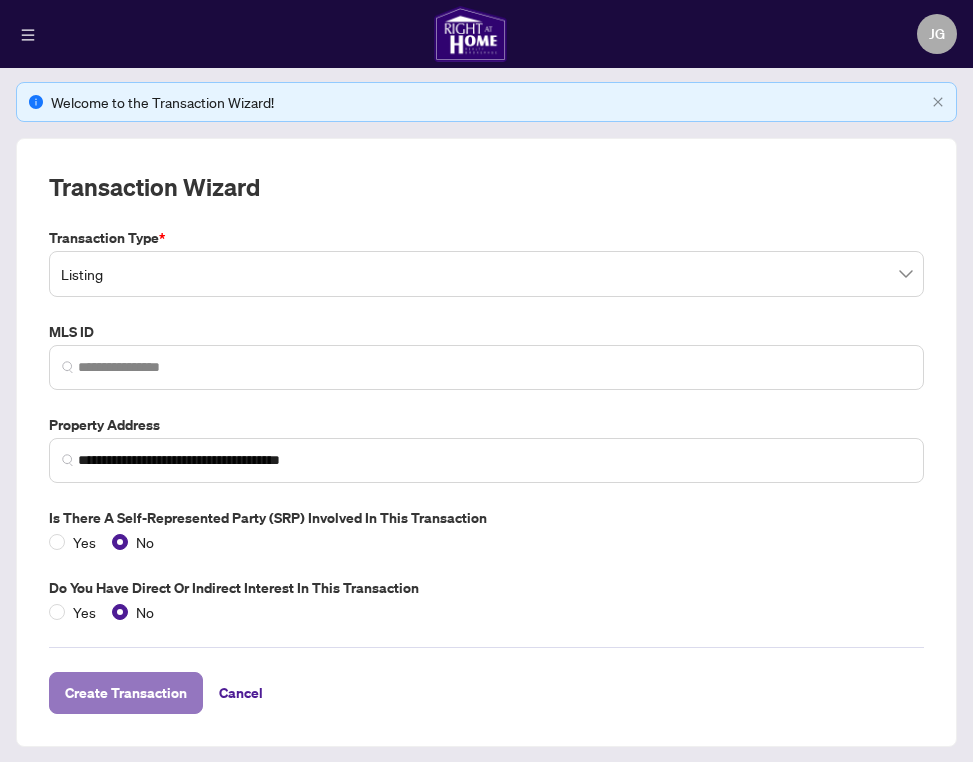 click on "Create Transaction" at bounding box center (126, 693) 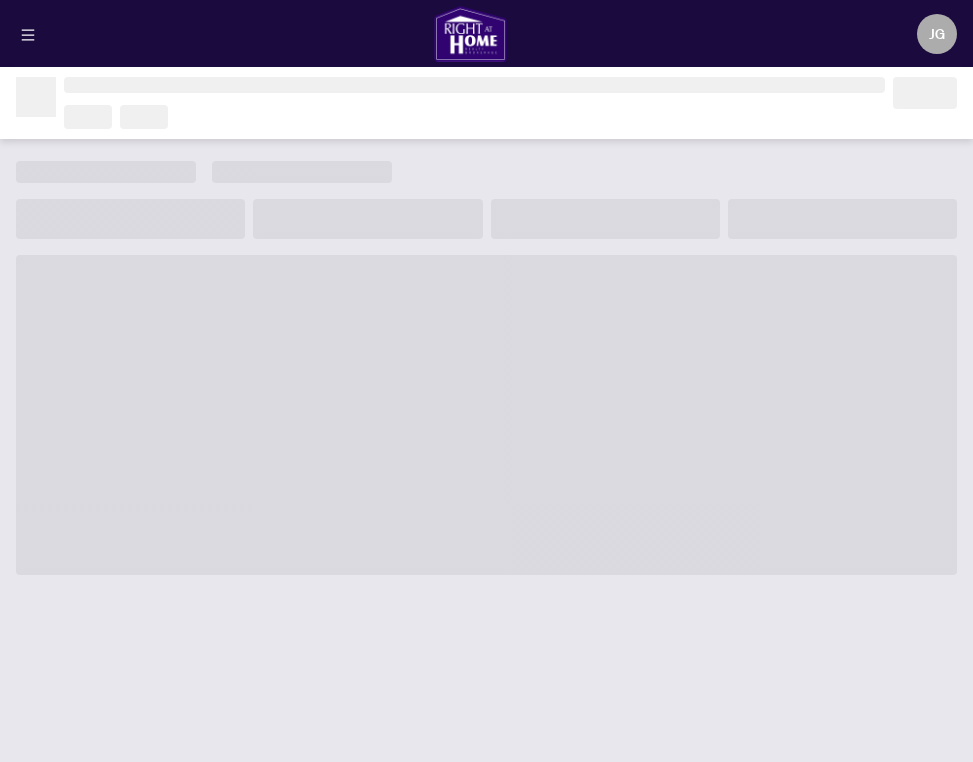 scroll, scrollTop: 0, scrollLeft: 0, axis: both 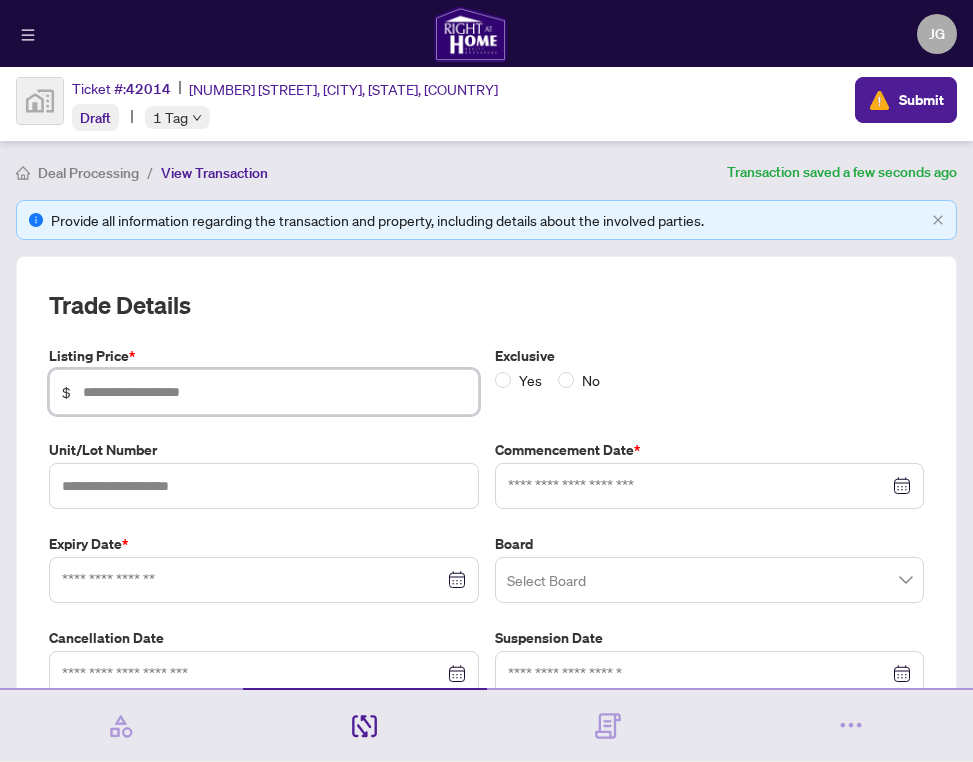 click at bounding box center [274, 392] 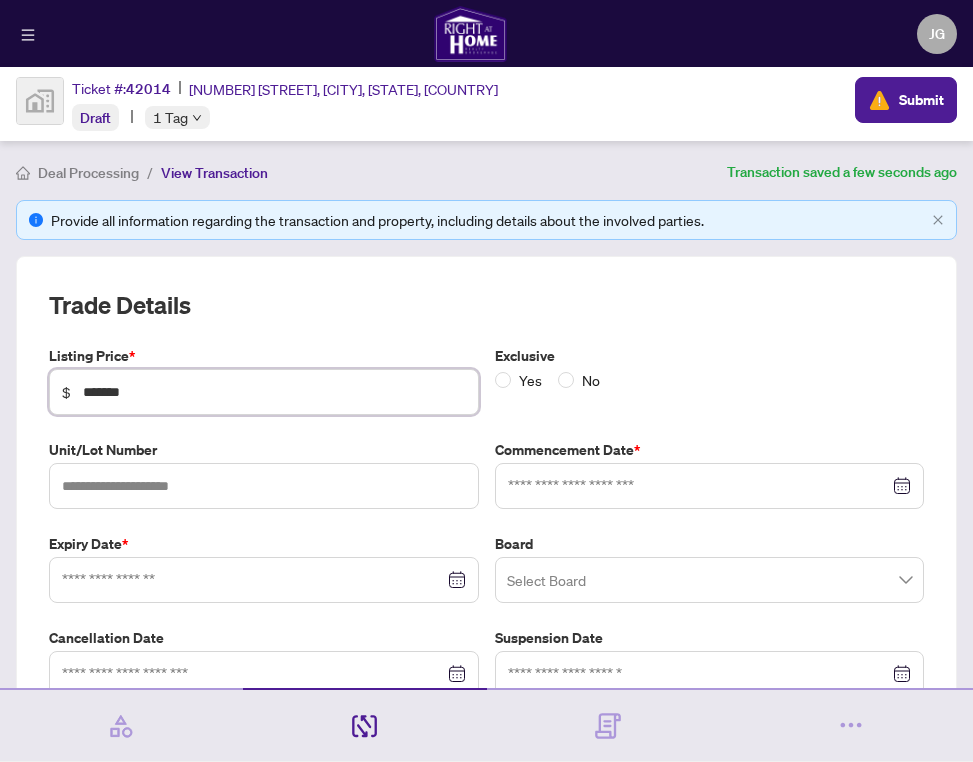 type on "*******" 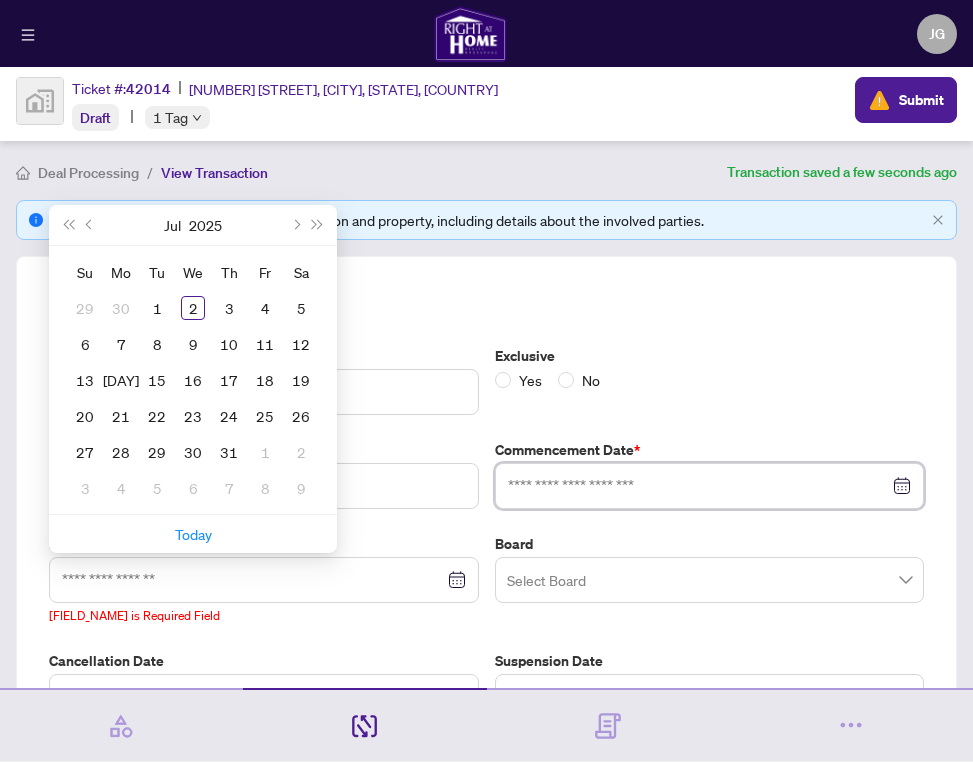 click at bounding box center (699, 486) 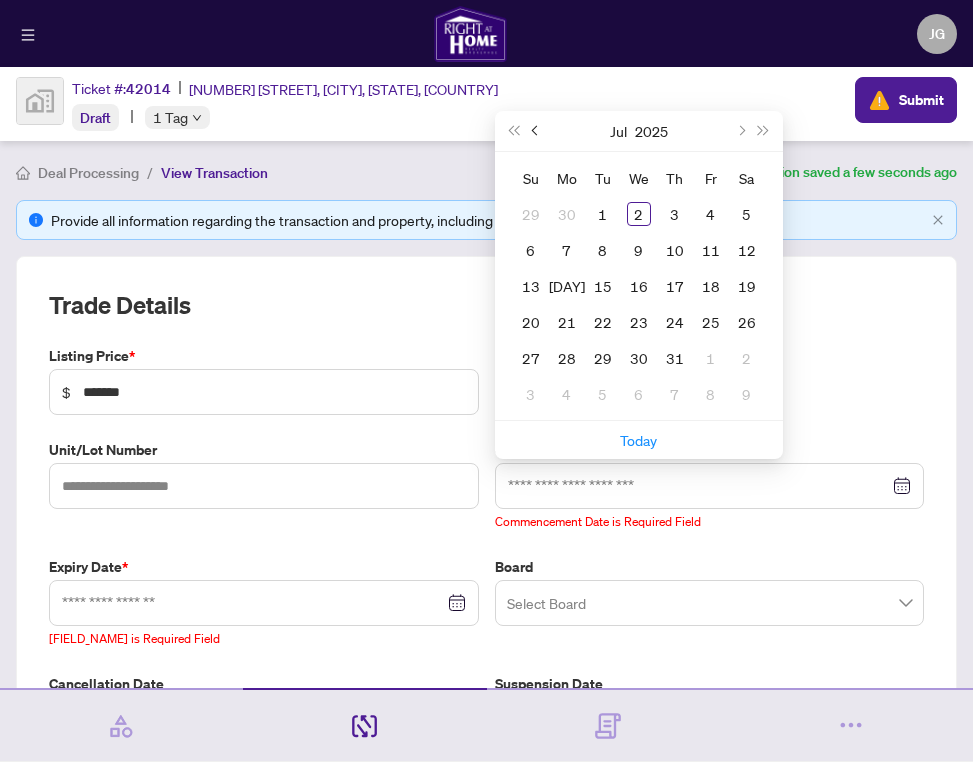 click at bounding box center [536, 131] 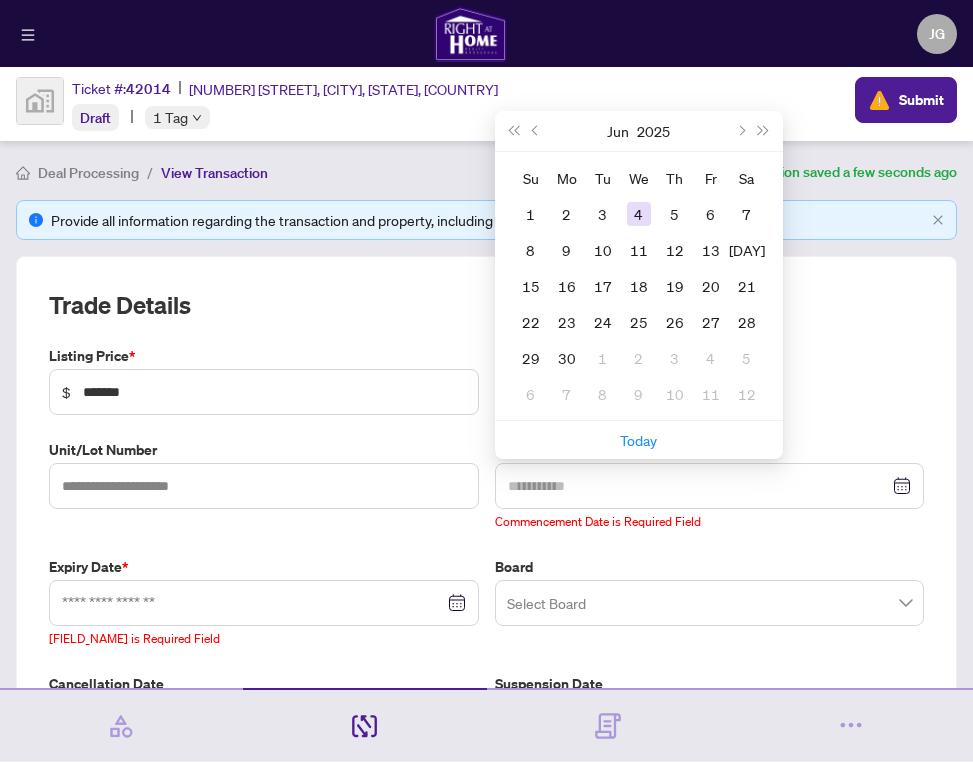 click on "4" at bounding box center [639, 214] 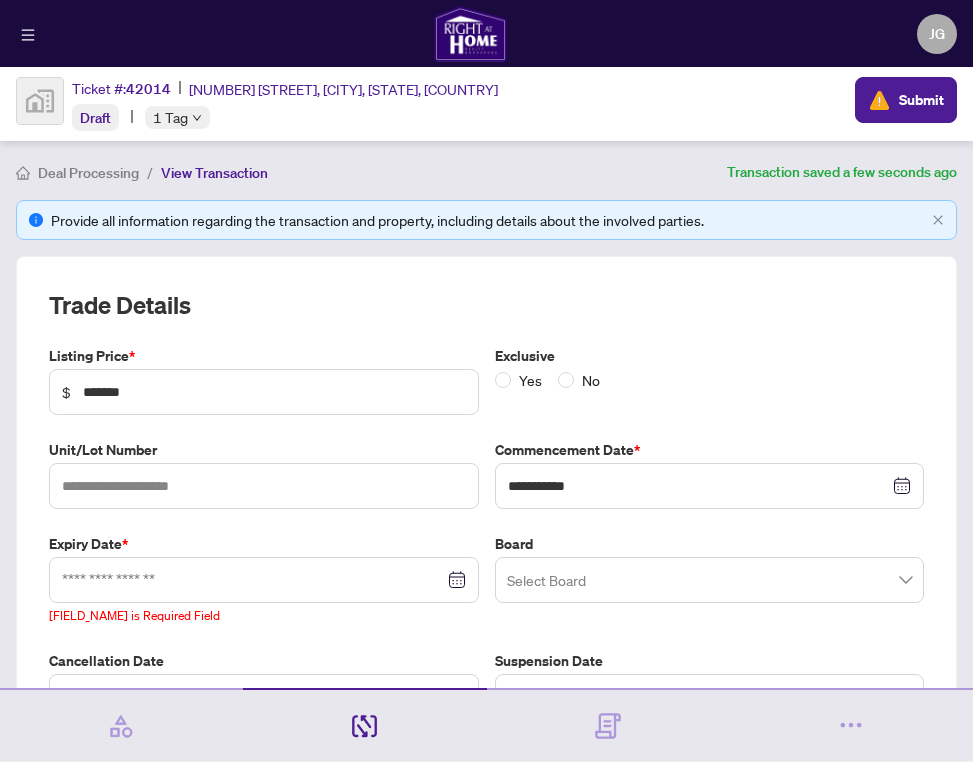 click at bounding box center (710, 486) 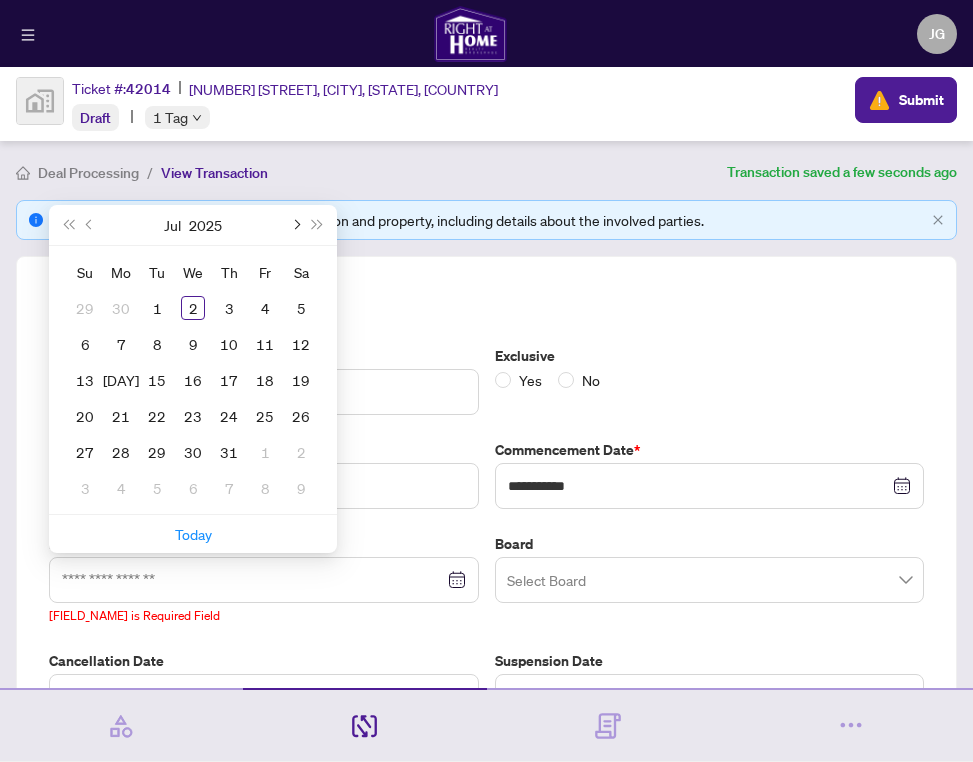 click at bounding box center [0, 0] 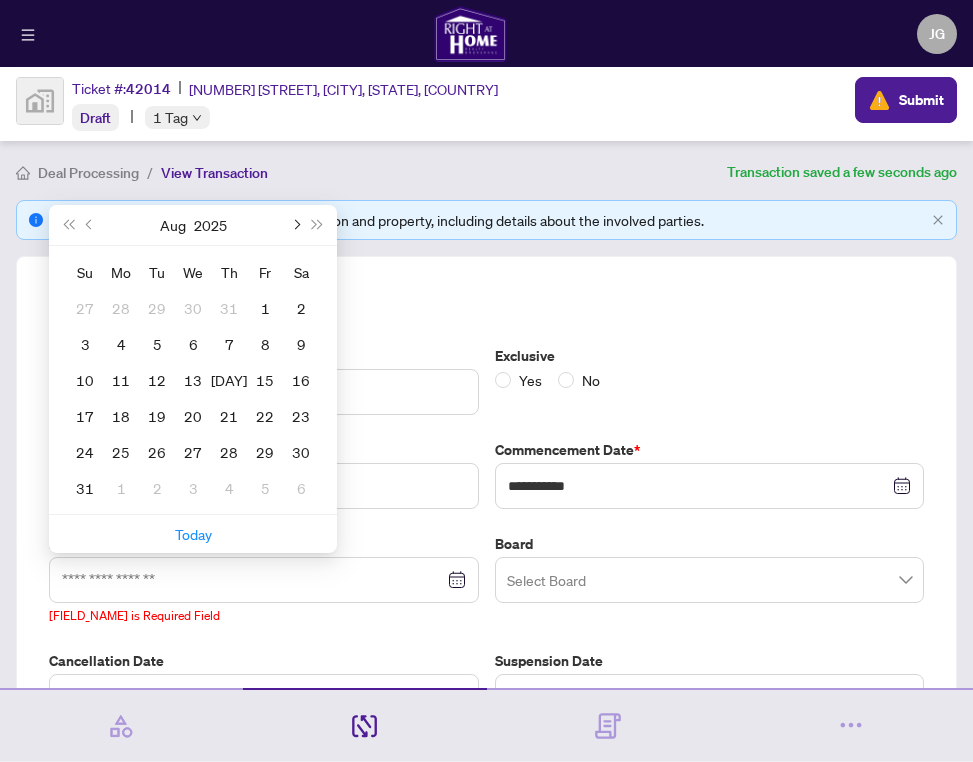 click at bounding box center (0, 0) 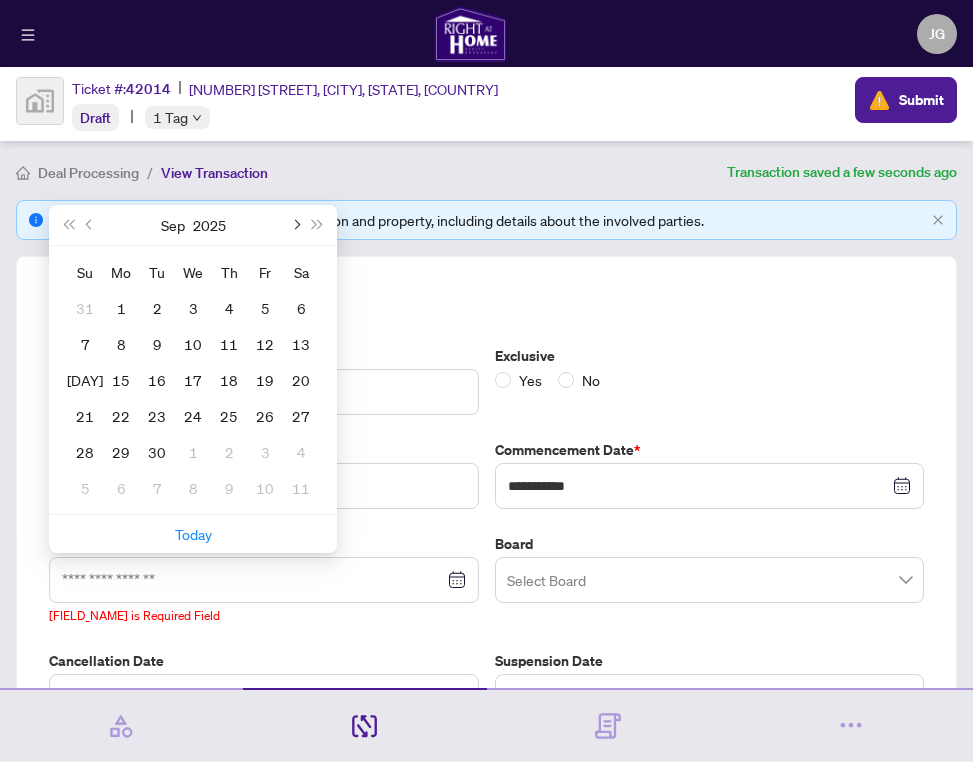 click at bounding box center (0, 0) 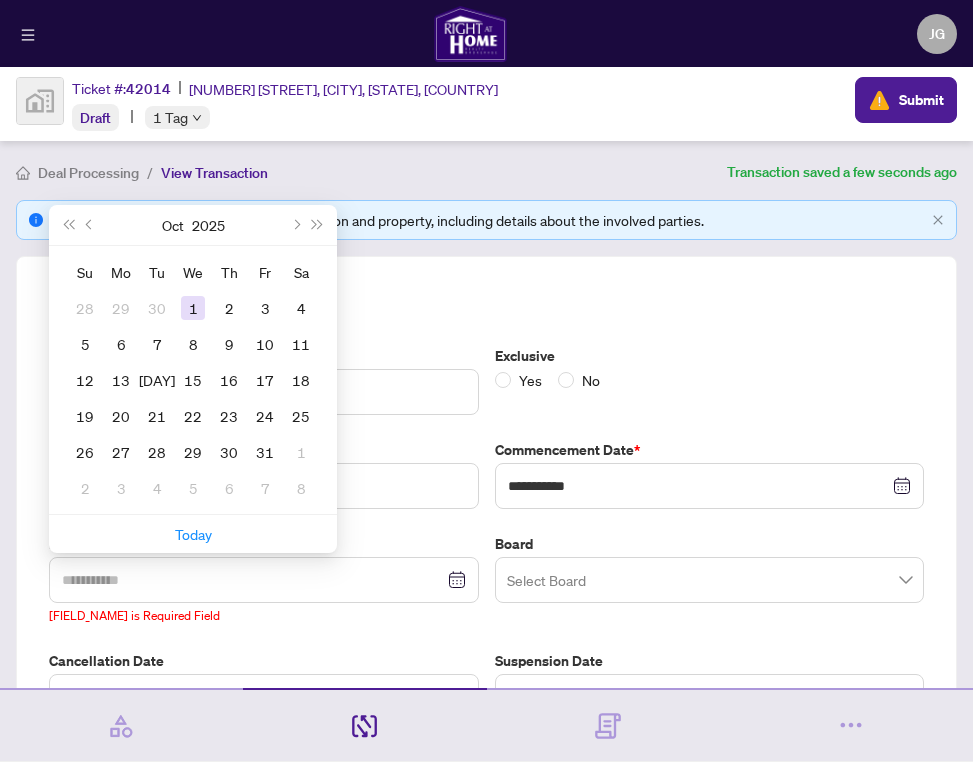 click on "1" at bounding box center (0, 0) 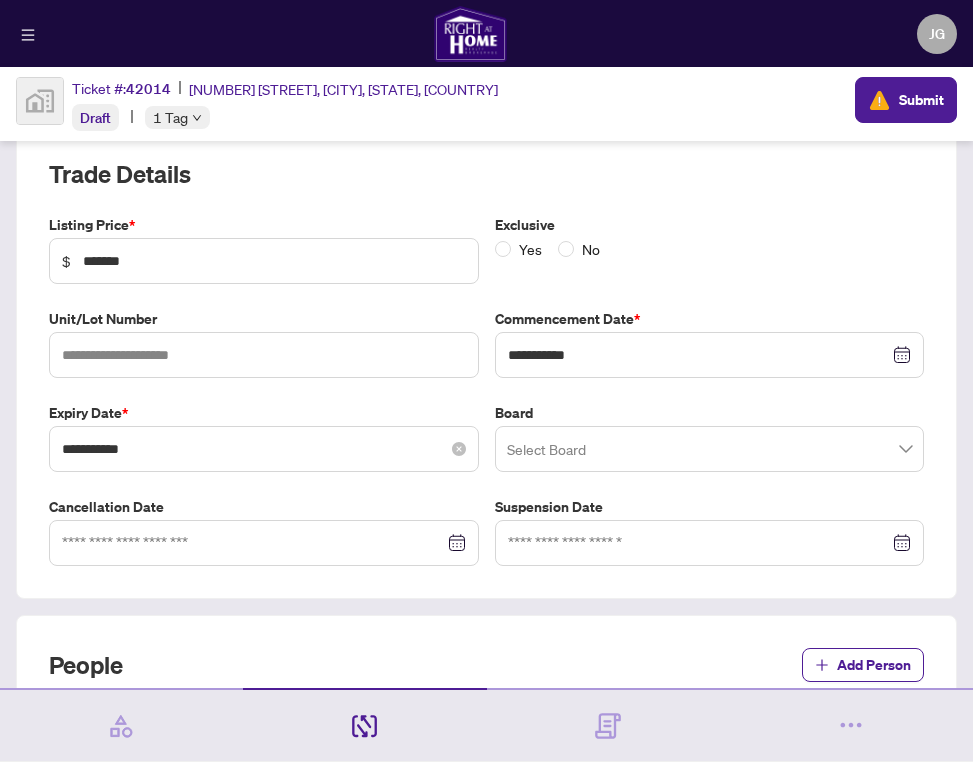 scroll, scrollTop: 0, scrollLeft: 0, axis: both 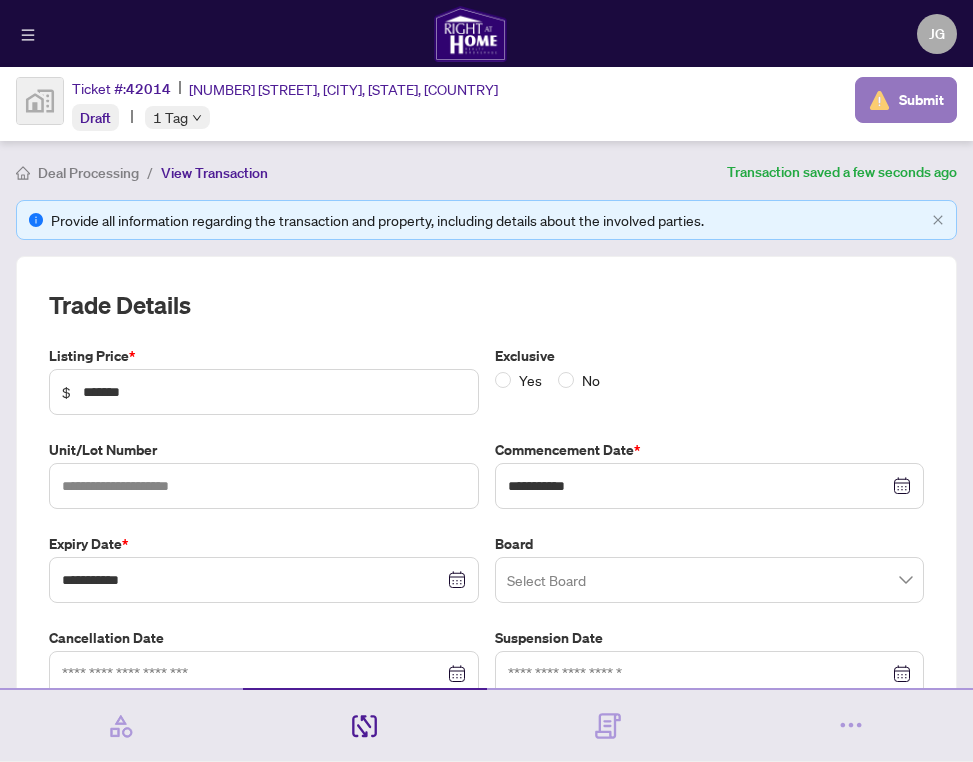 click at bounding box center (879, 100) 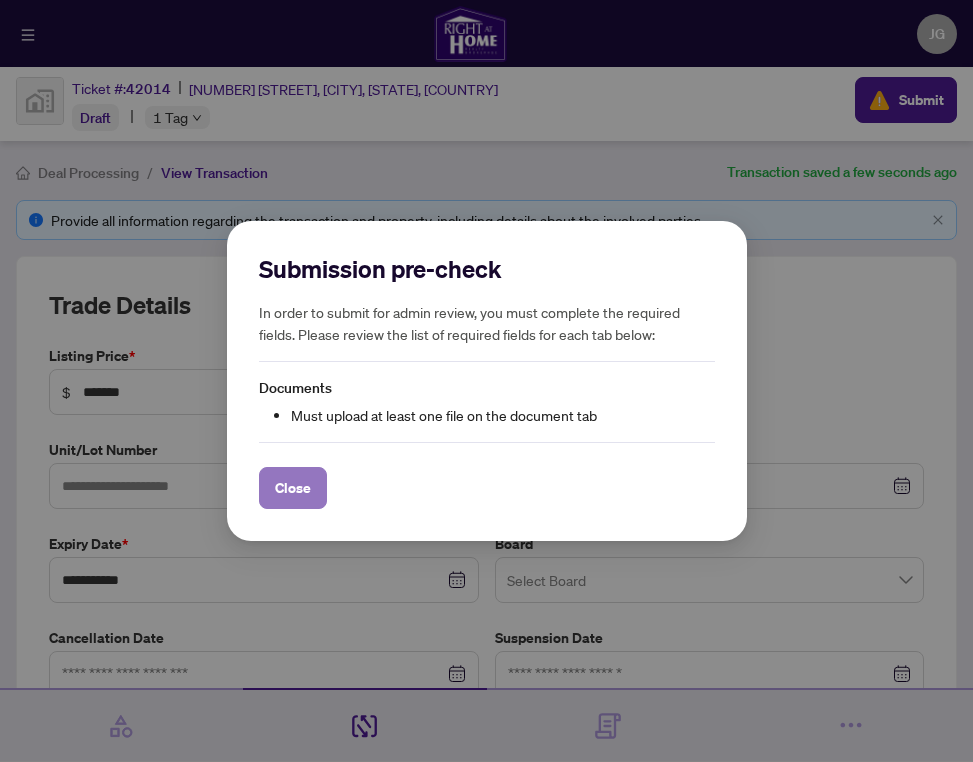 click on "Close" at bounding box center (293, 488) 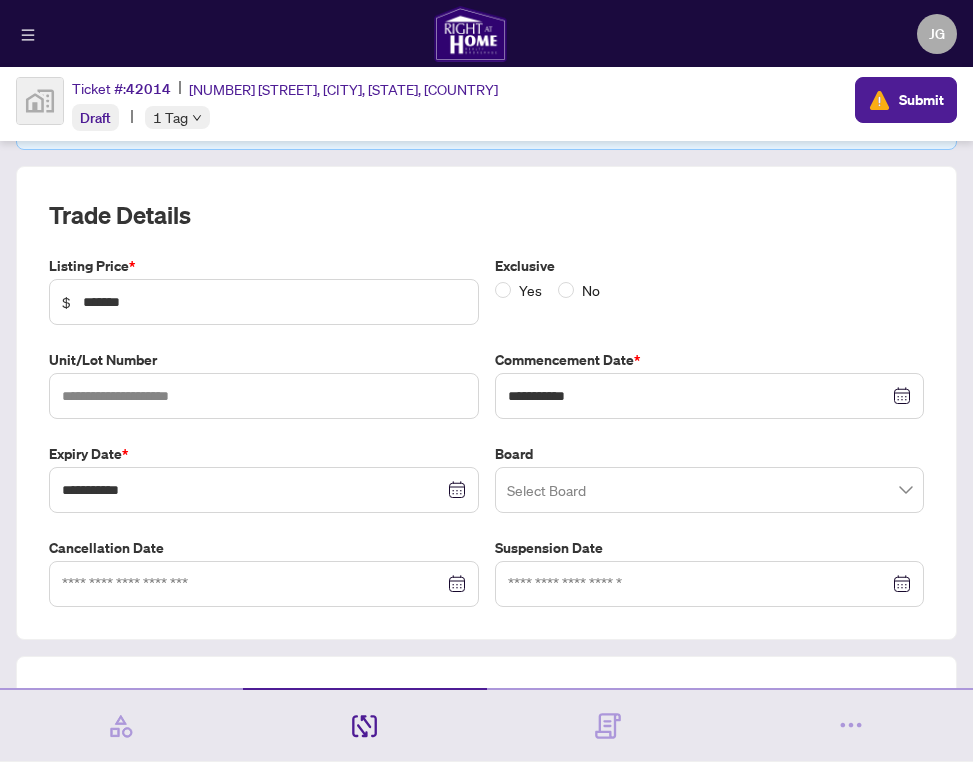scroll, scrollTop: 0, scrollLeft: 0, axis: both 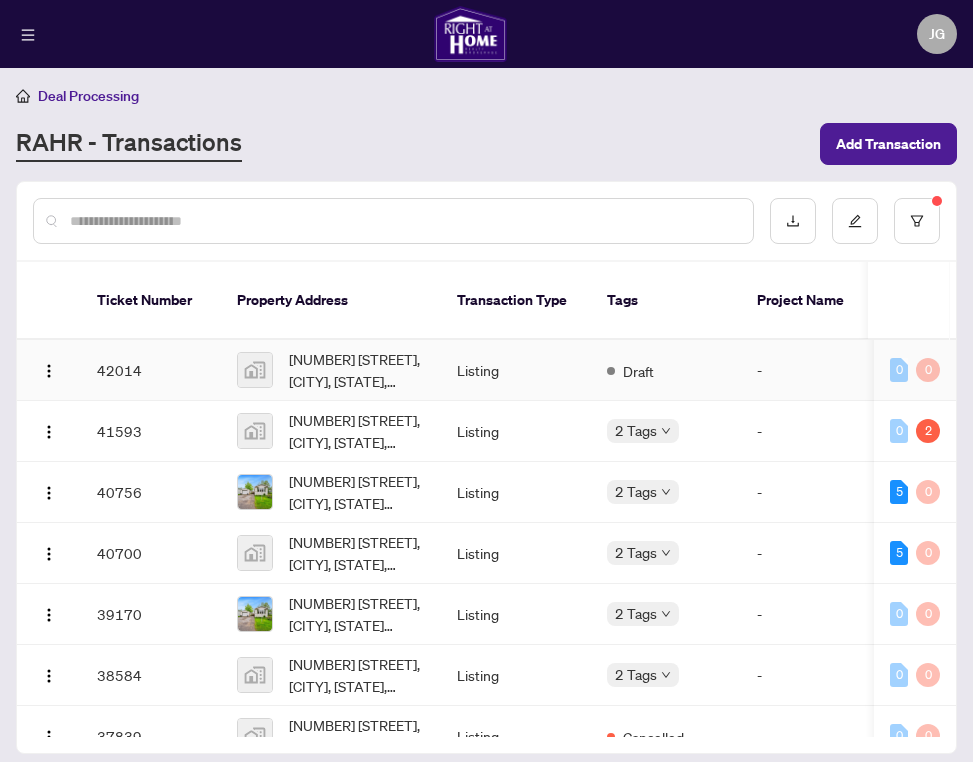 click on "[NUMBER] [STREET], [CITY], [STATE], [COUNTRY]" at bounding box center [357, 370] 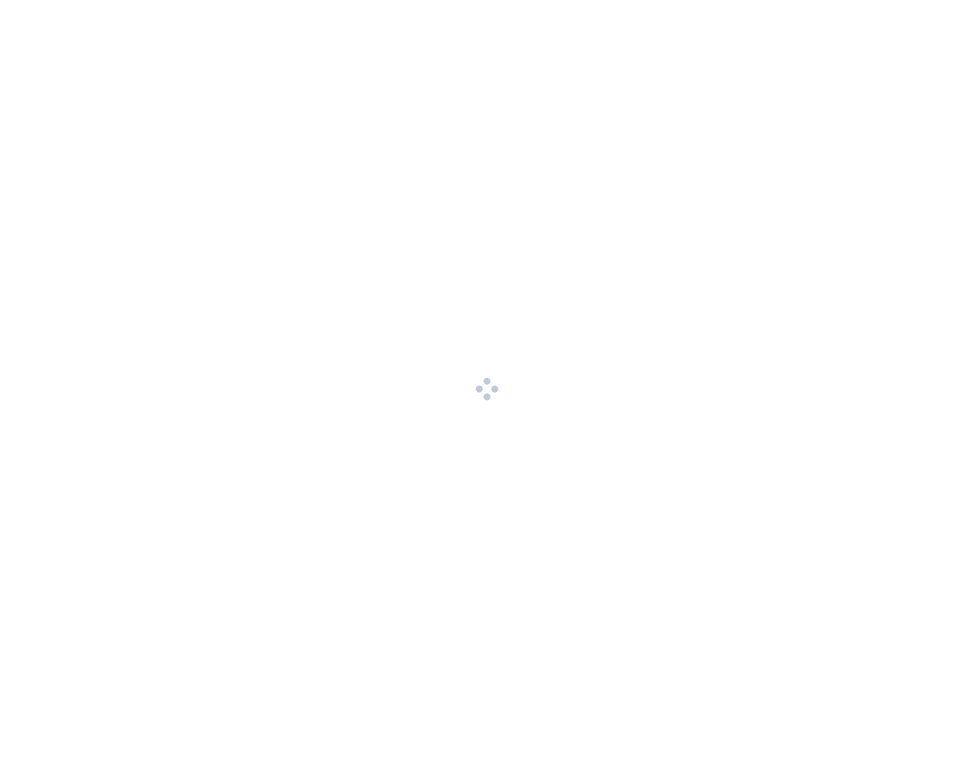 scroll, scrollTop: 0, scrollLeft: 0, axis: both 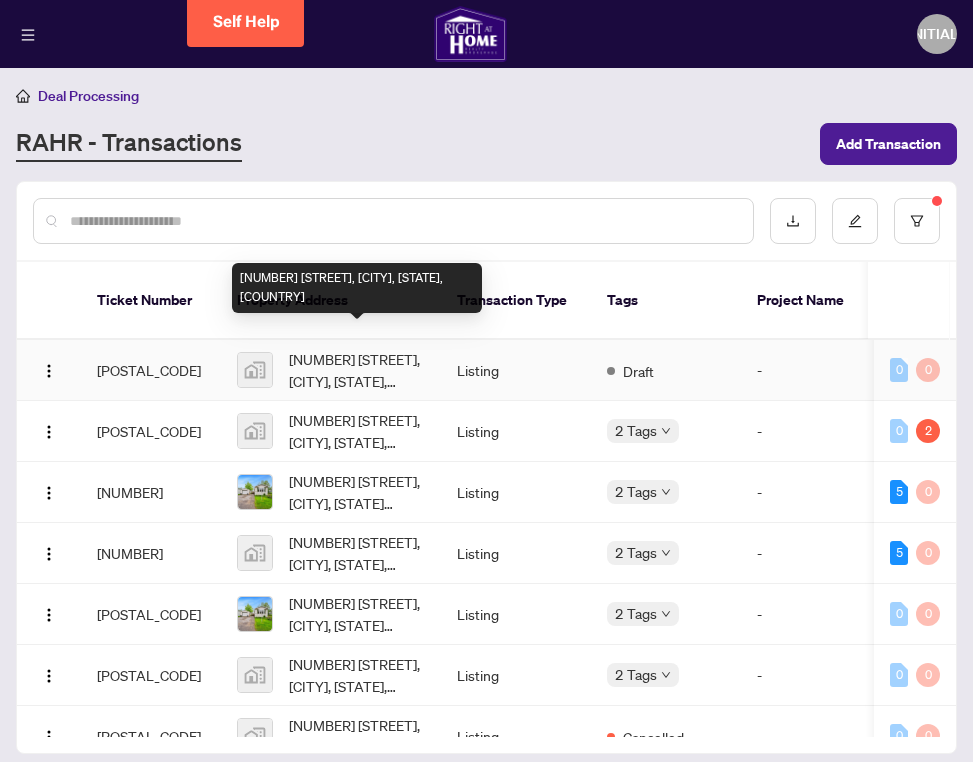 click on "[NUMBER] [STREET], [CITY], [STATE], [COUNTRY]" at bounding box center (357, 370) 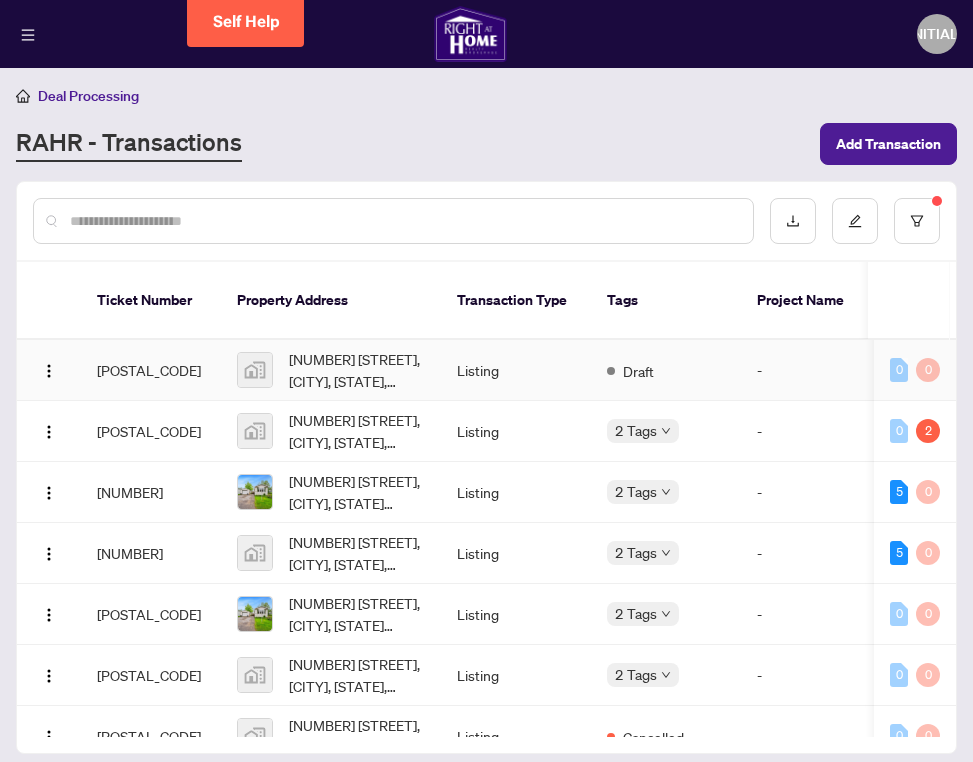 click at bounding box center (255, 370) 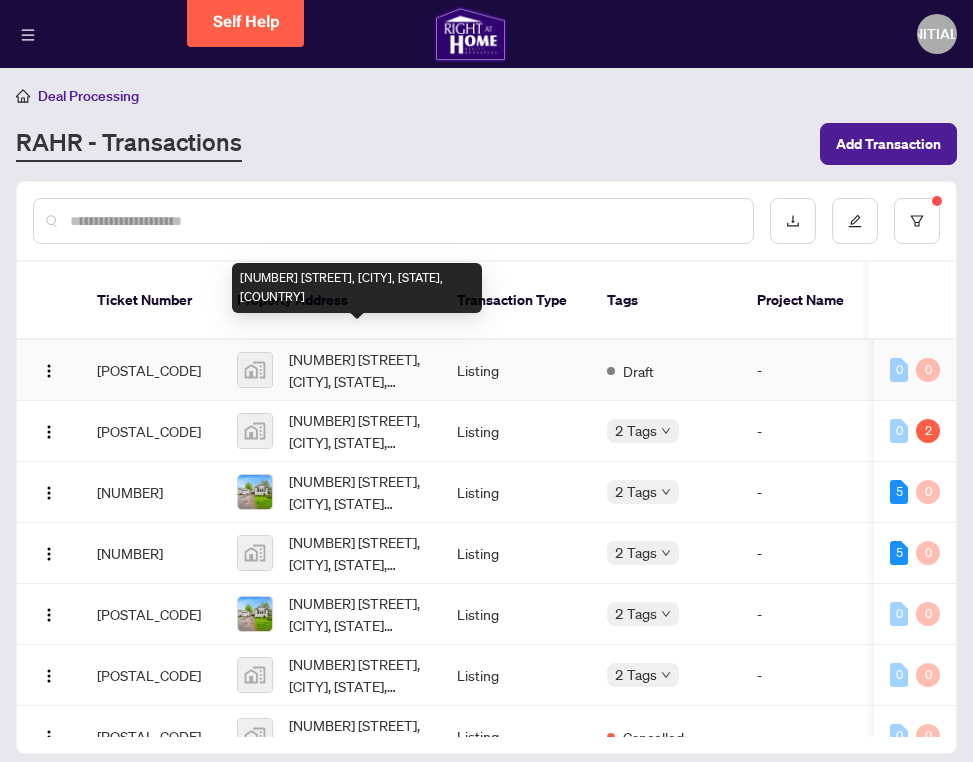 click on "[NUMBER] [STREET], [CITY], [STATE], [COUNTRY]" at bounding box center [357, 370] 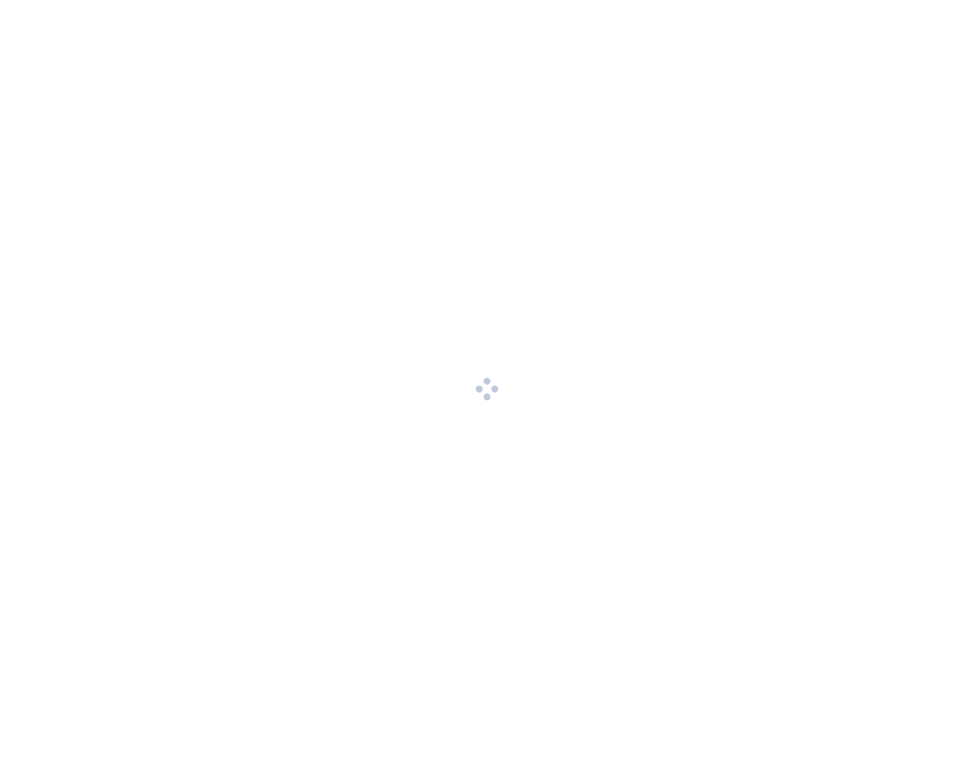 scroll, scrollTop: 0, scrollLeft: 0, axis: both 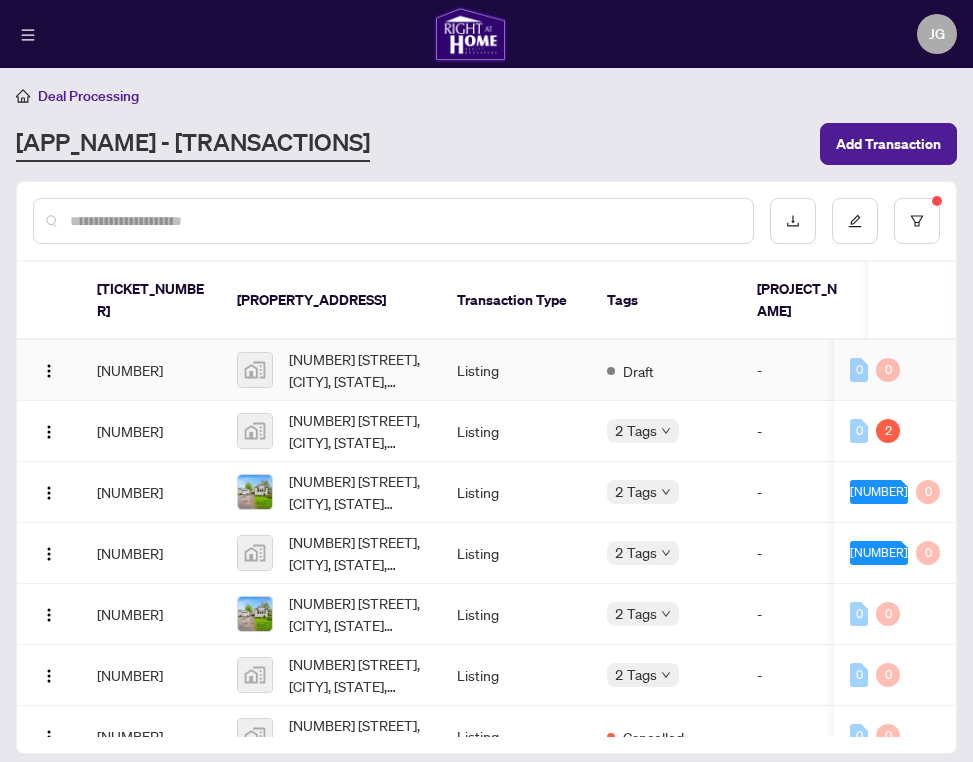 click on "[NUMBER] [STREET], [CITY], [STATE], [COUNTRY]" at bounding box center [357, 370] 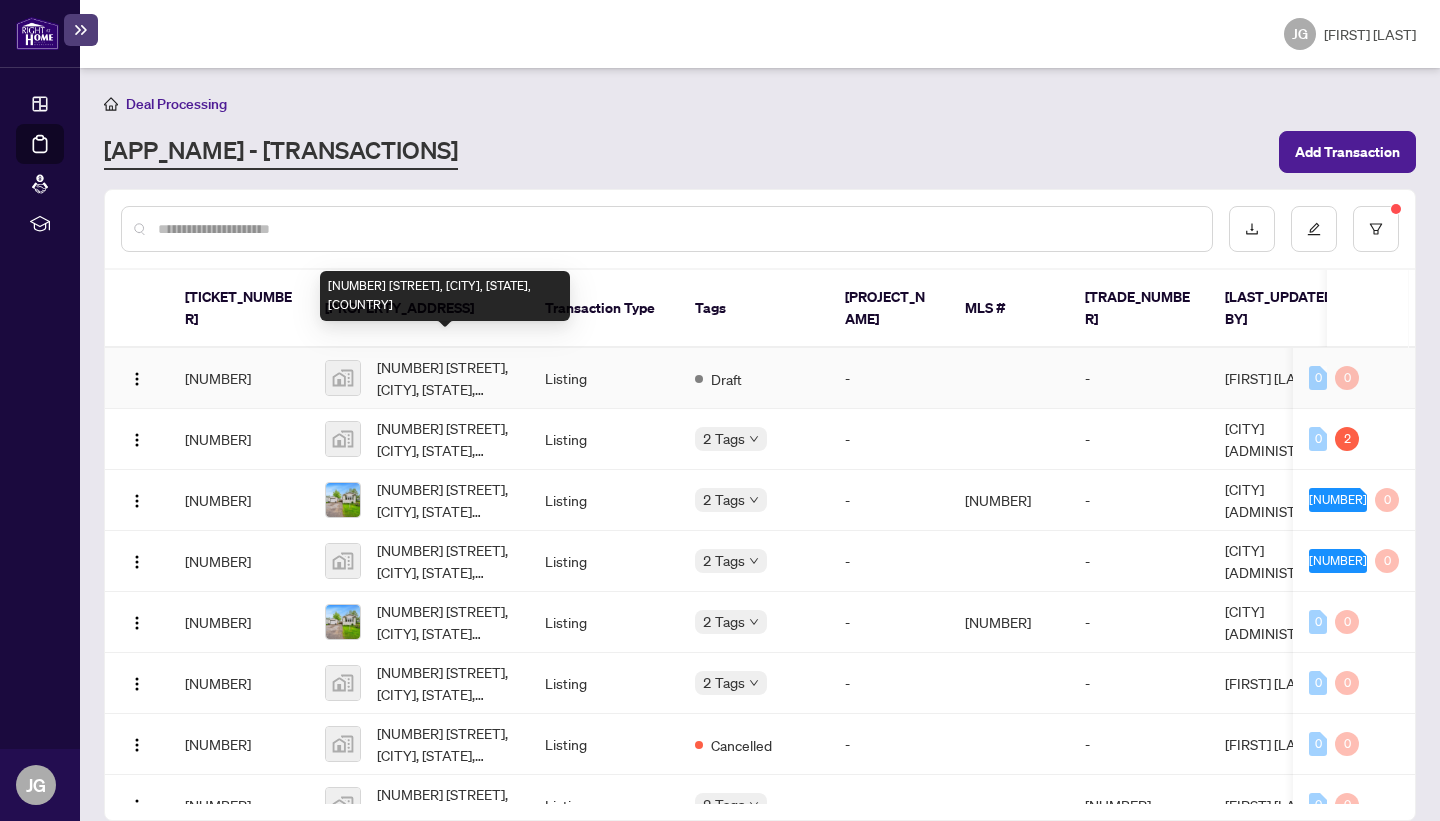 click on "[NUMBER] [STREET], [CITY], [STATE], [COUNTRY]" at bounding box center [445, 378] 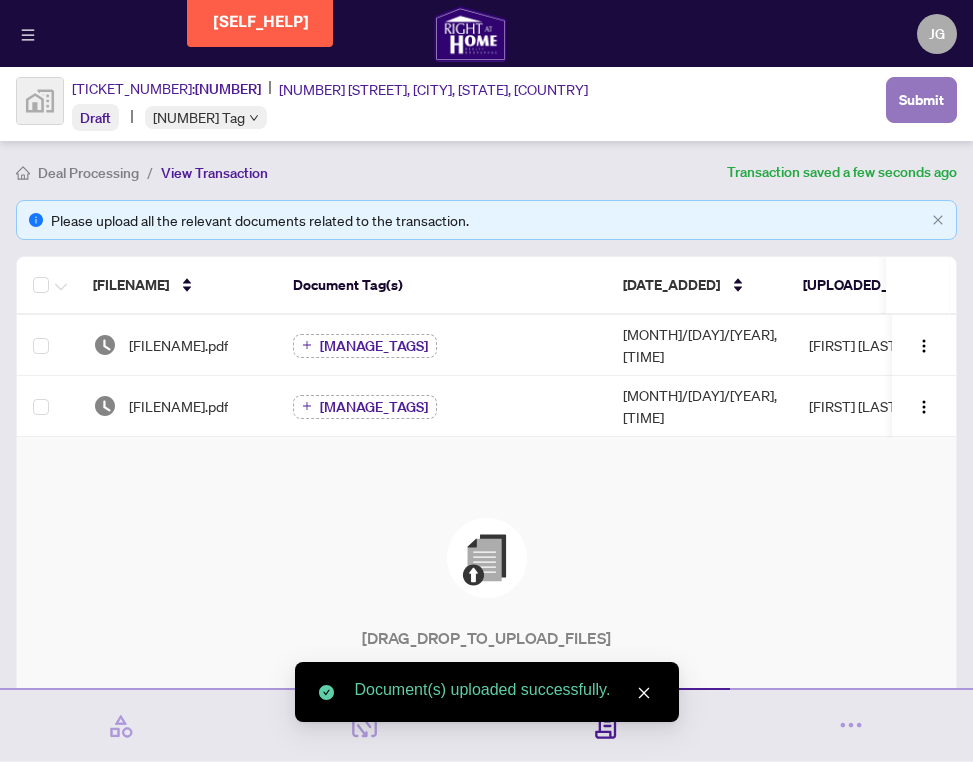click on "Submit" at bounding box center [921, 100] 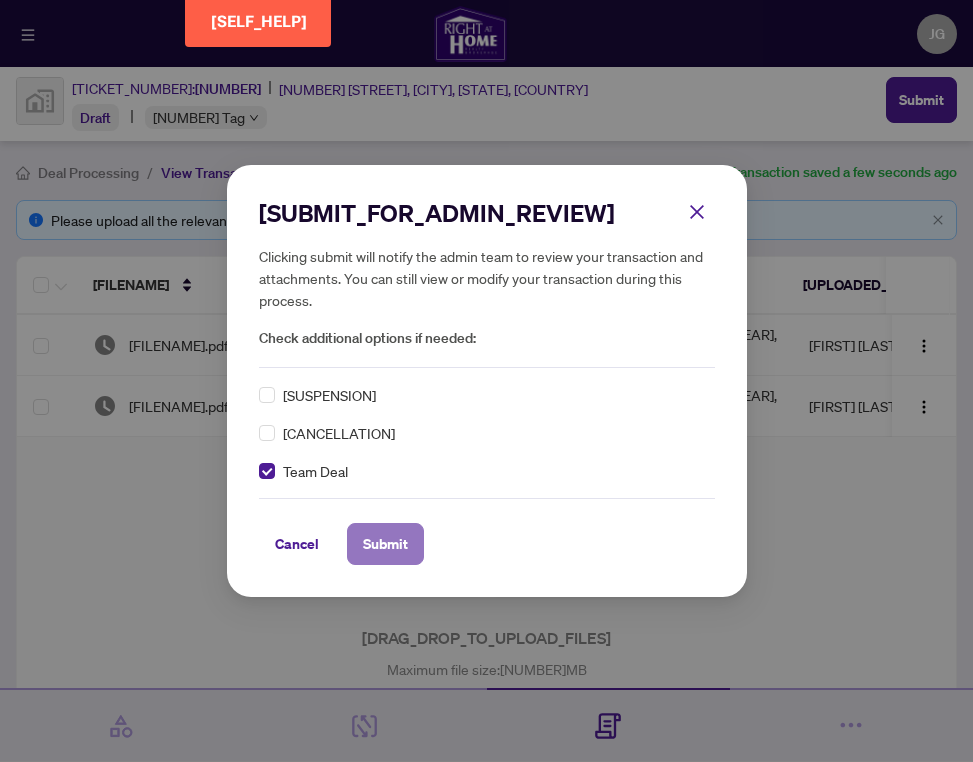 click on "Submit" at bounding box center [385, 544] 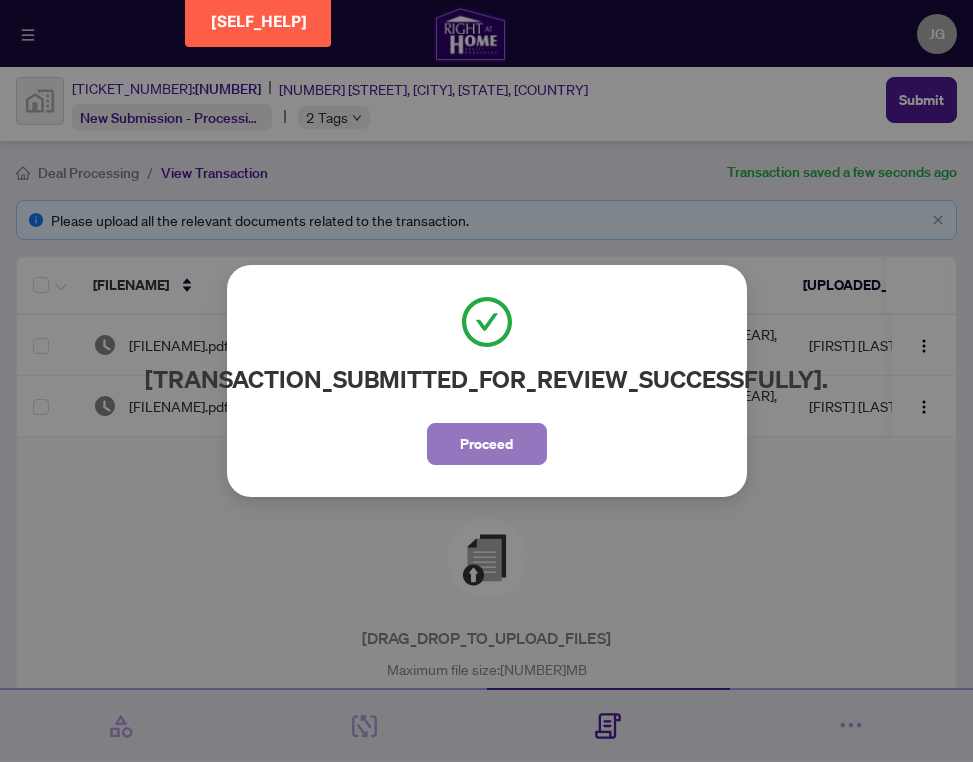 click on "Proceed" at bounding box center (486, 444) 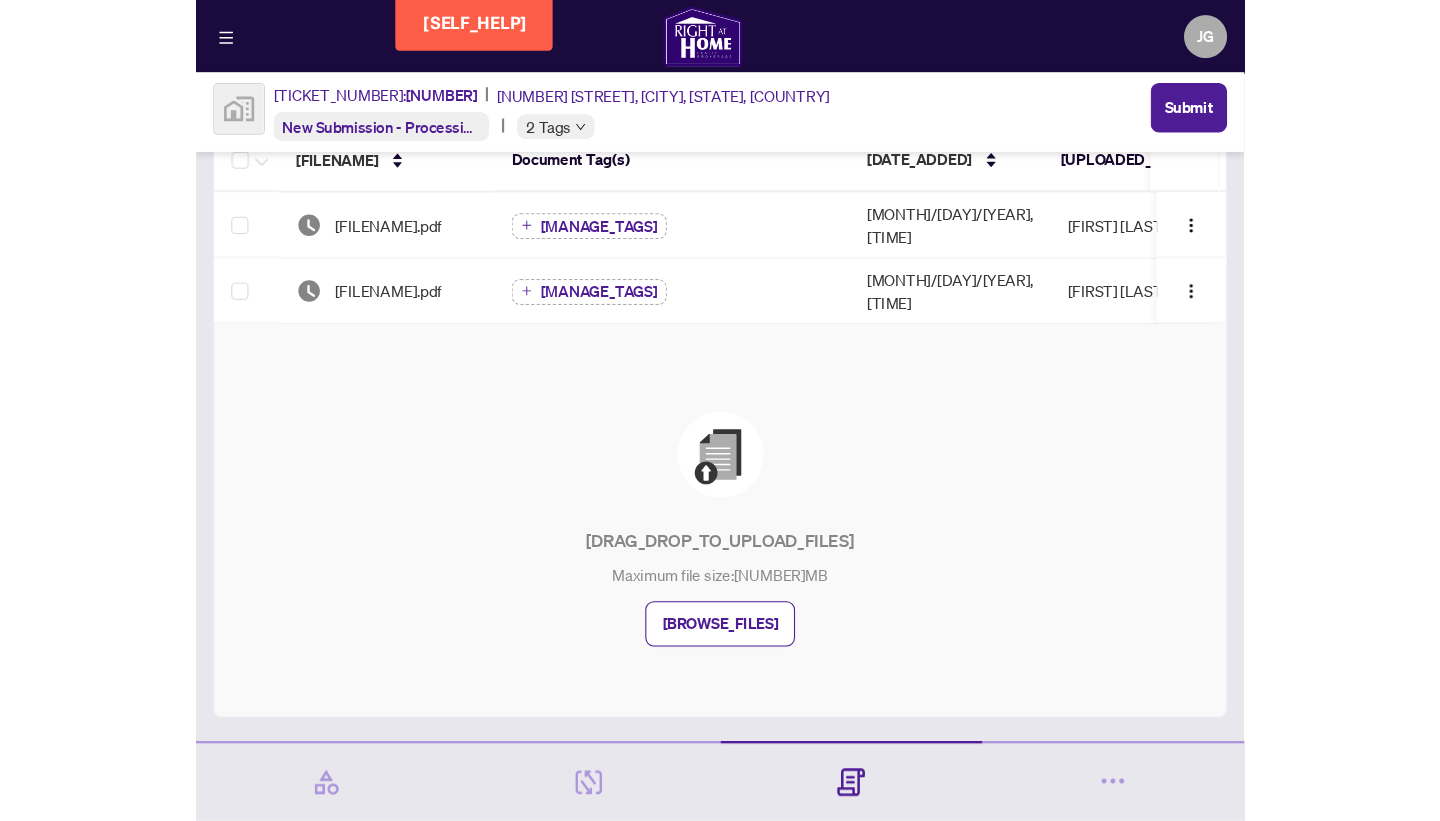 scroll, scrollTop: 0, scrollLeft: 0, axis: both 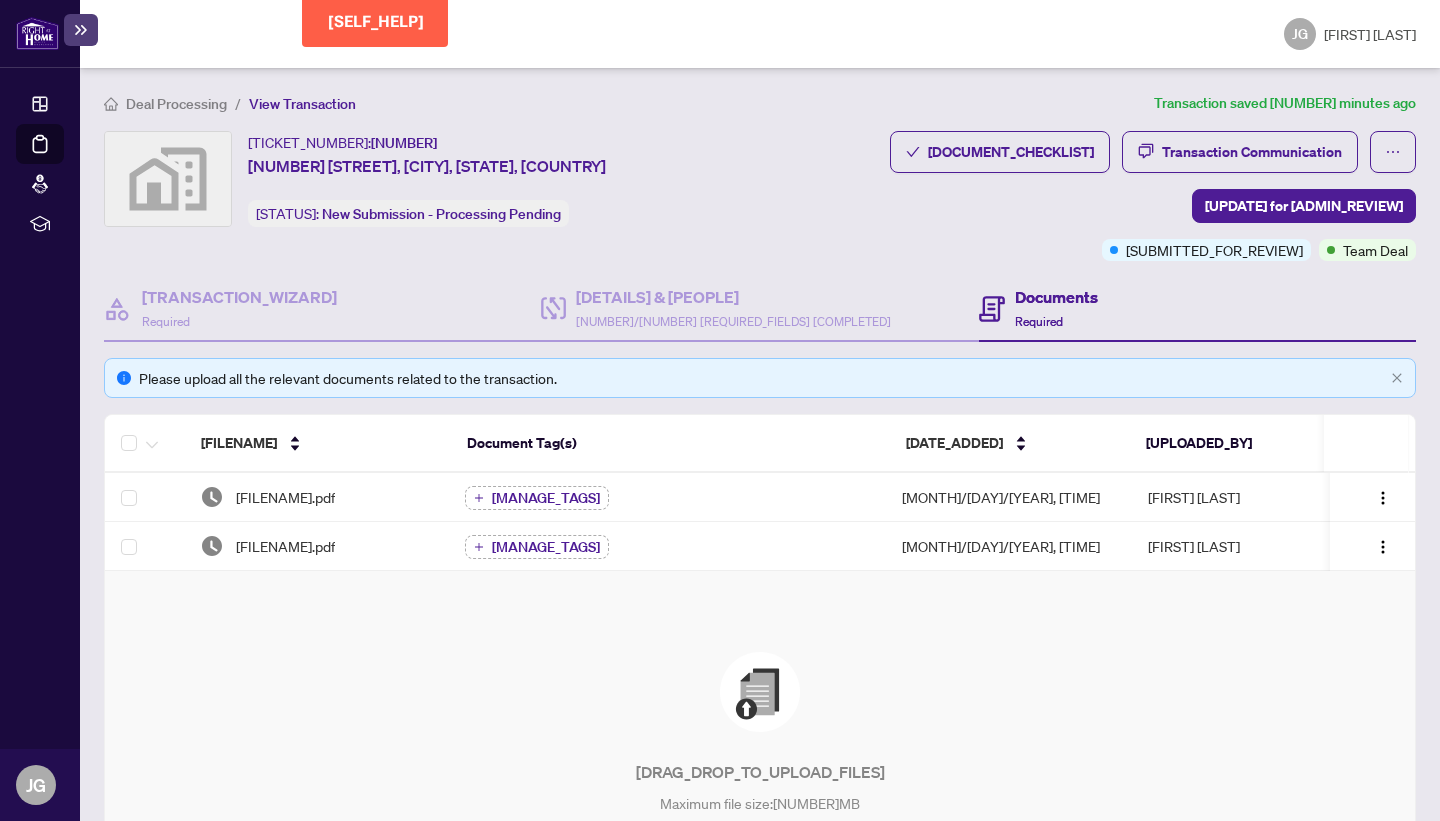 click at bounding box center [37, 33] 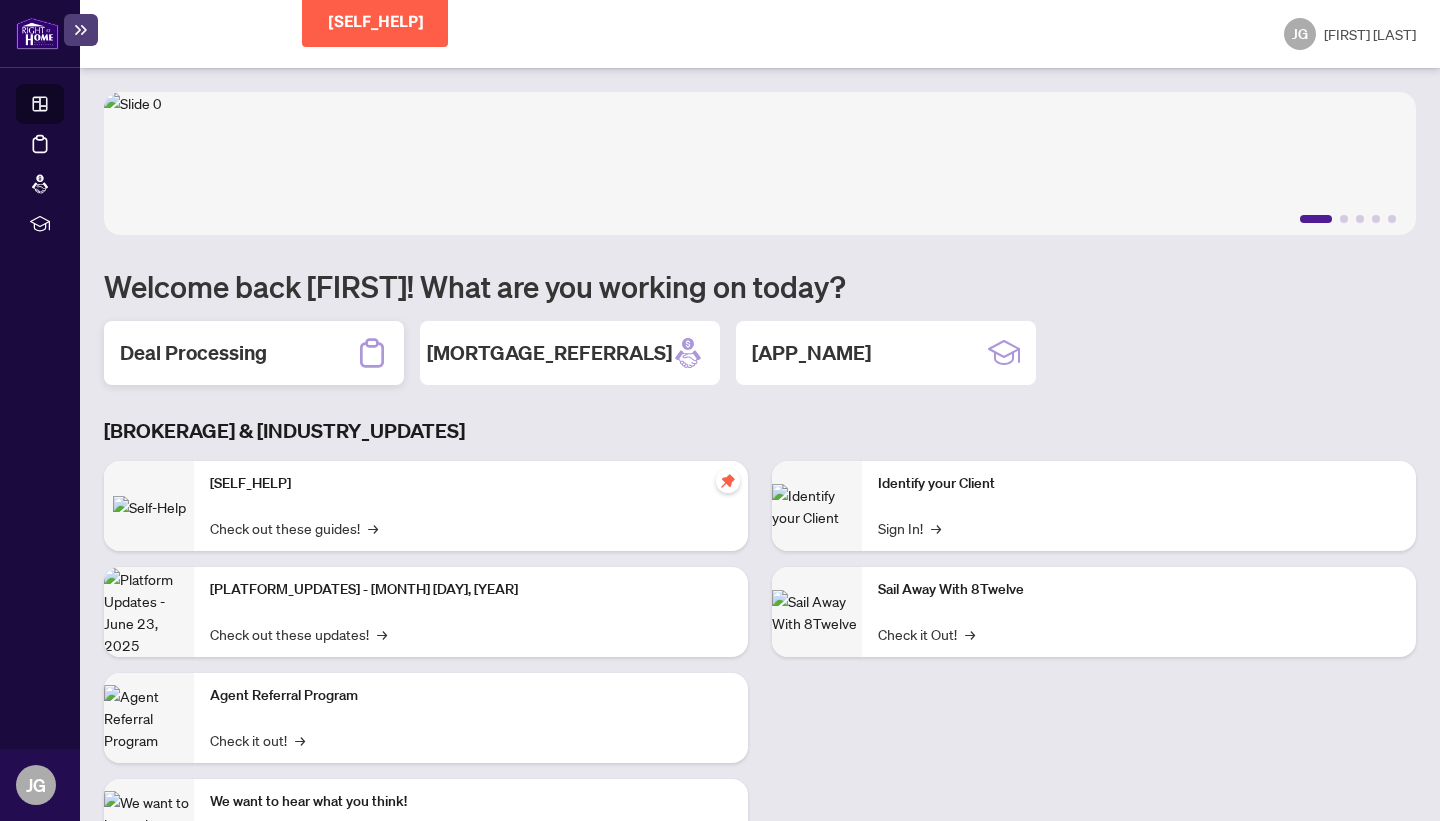 click on "Deal Processing" at bounding box center (193, 353) 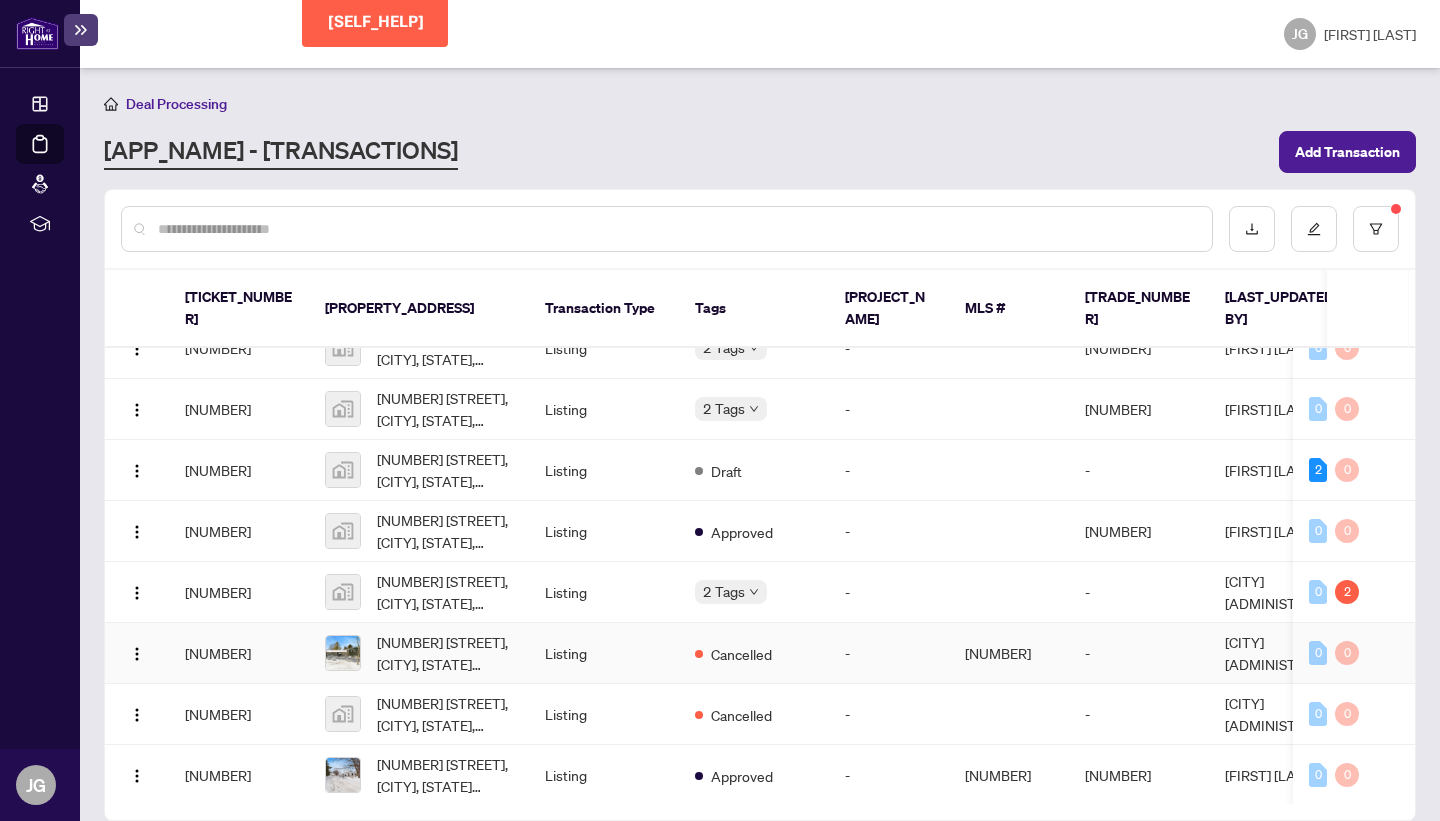 scroll, scrollTop: 459, scrollLeft: 0, axis: vertical 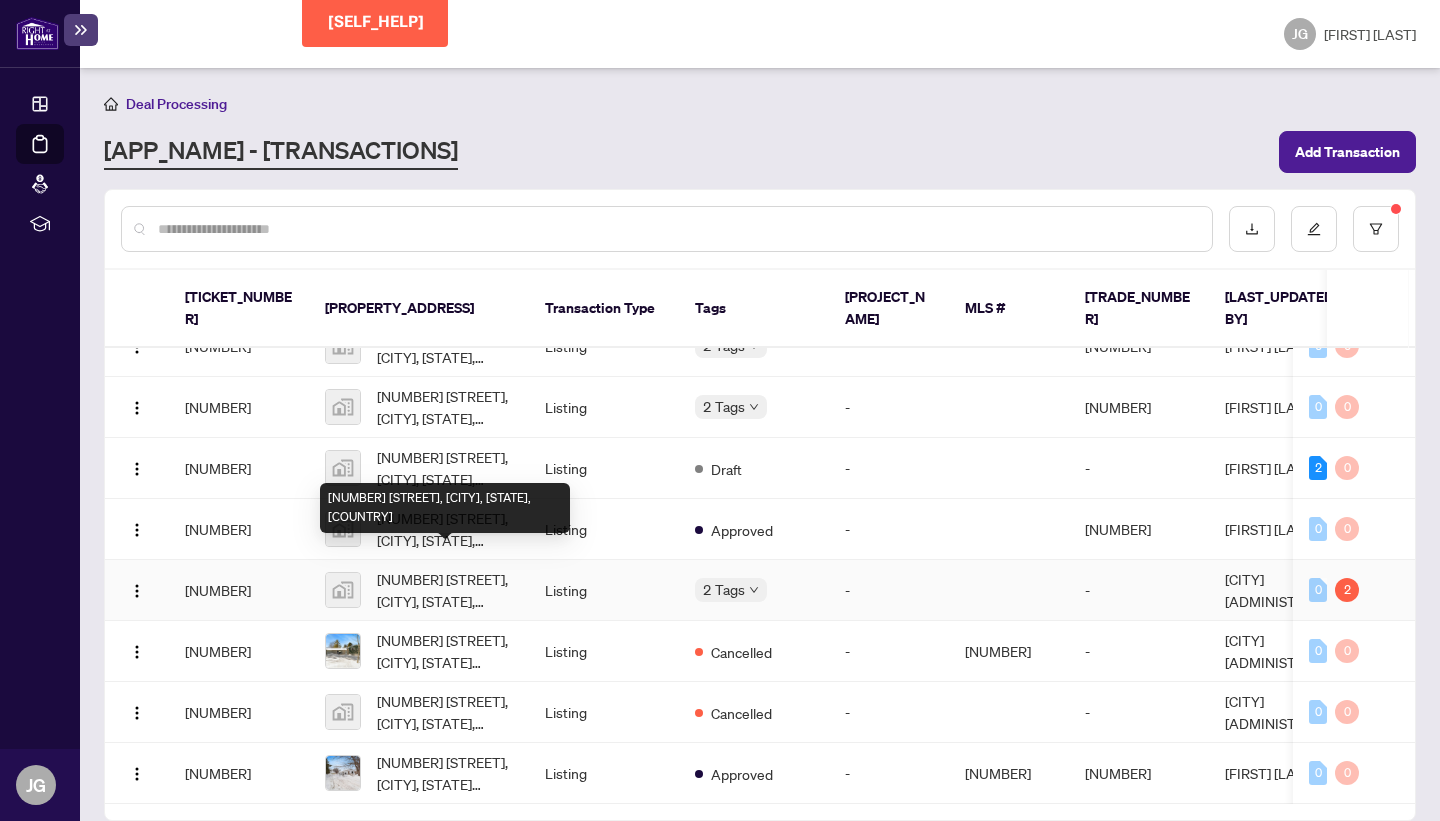 click on "[NUMBER] [STREET], [CITY], [STATE], [COUNTRY]" at bounding box center (445, 590) 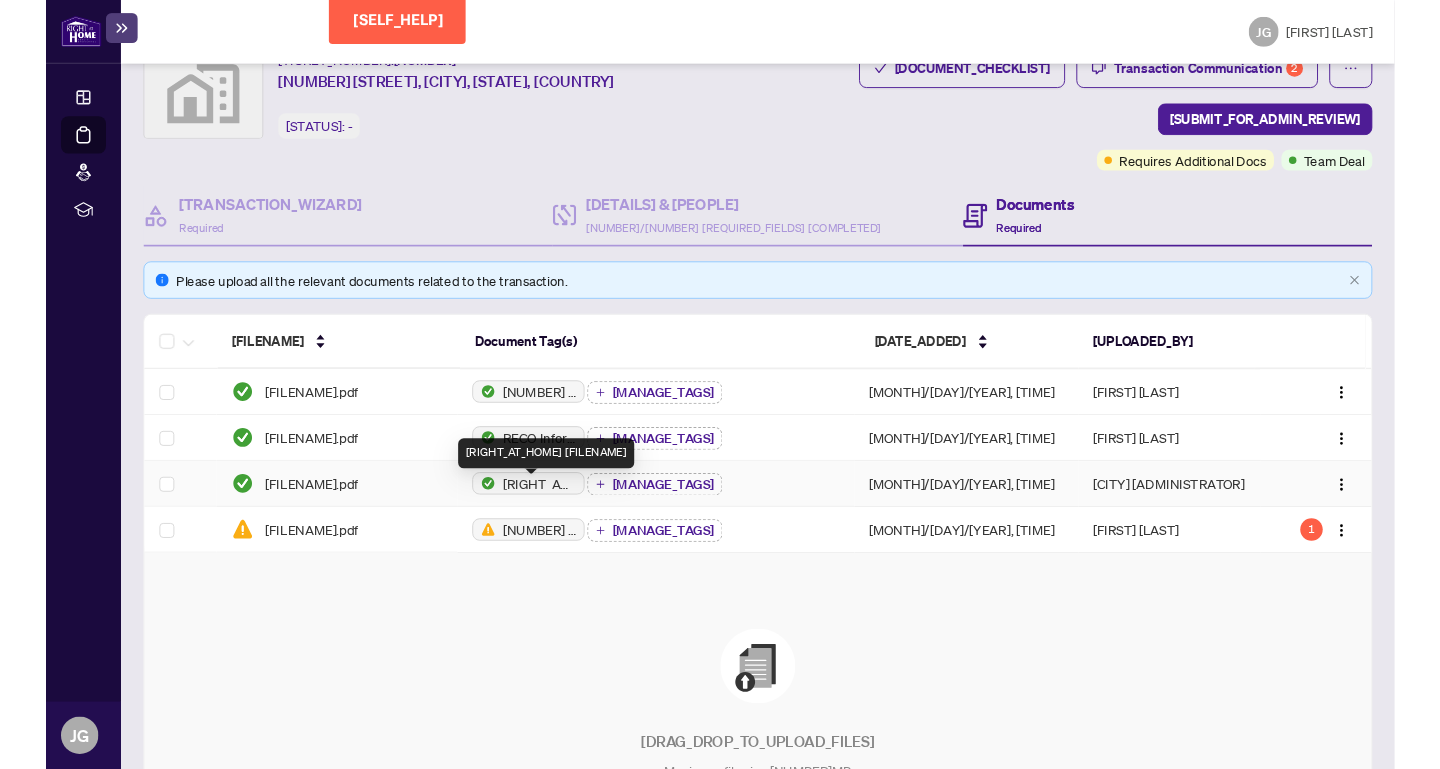 scroll, scrollTop: 79, scrollLeft: 0, axis: vertical 